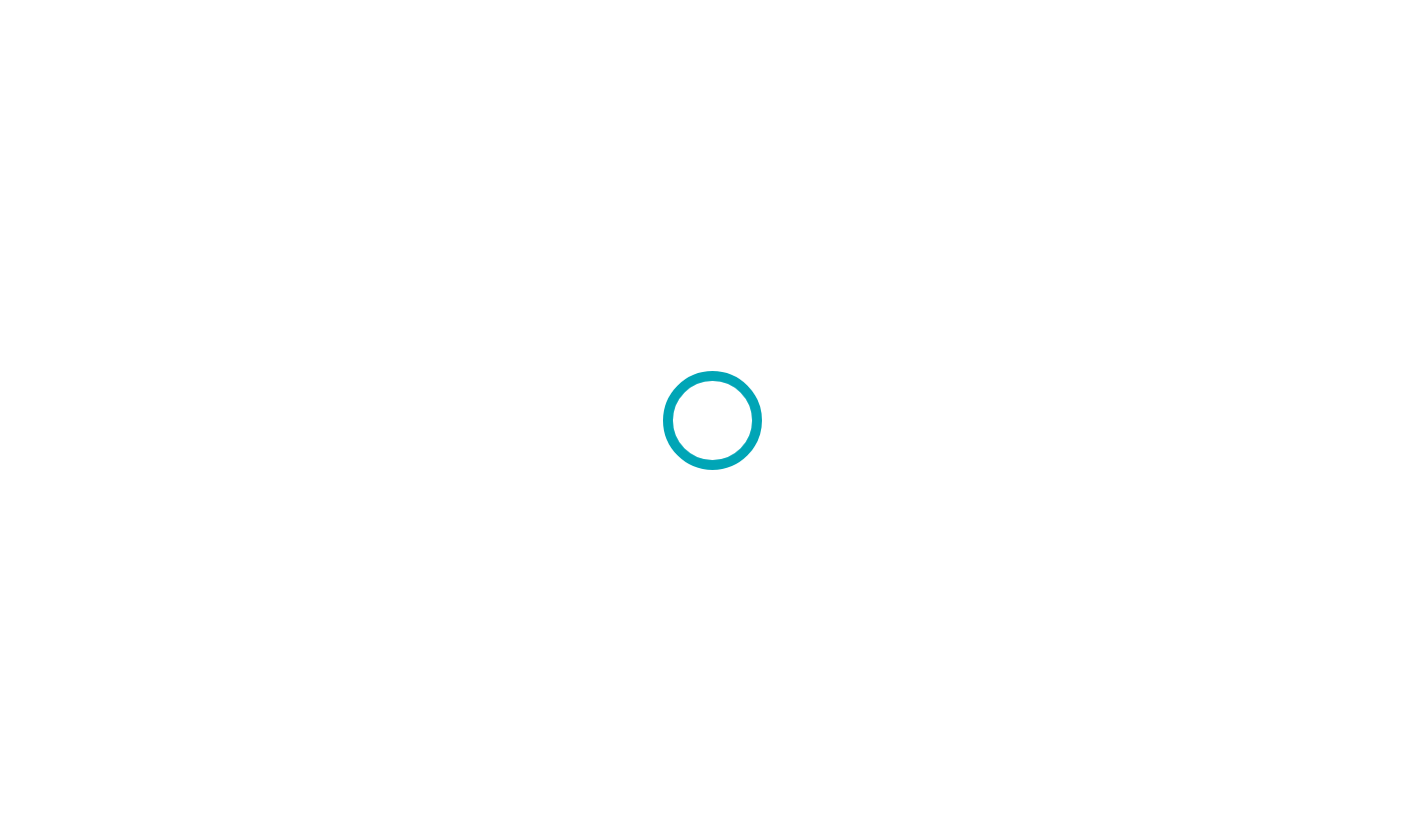 scroll, scrollTop: 0, scrollLeft: 0, axis: both 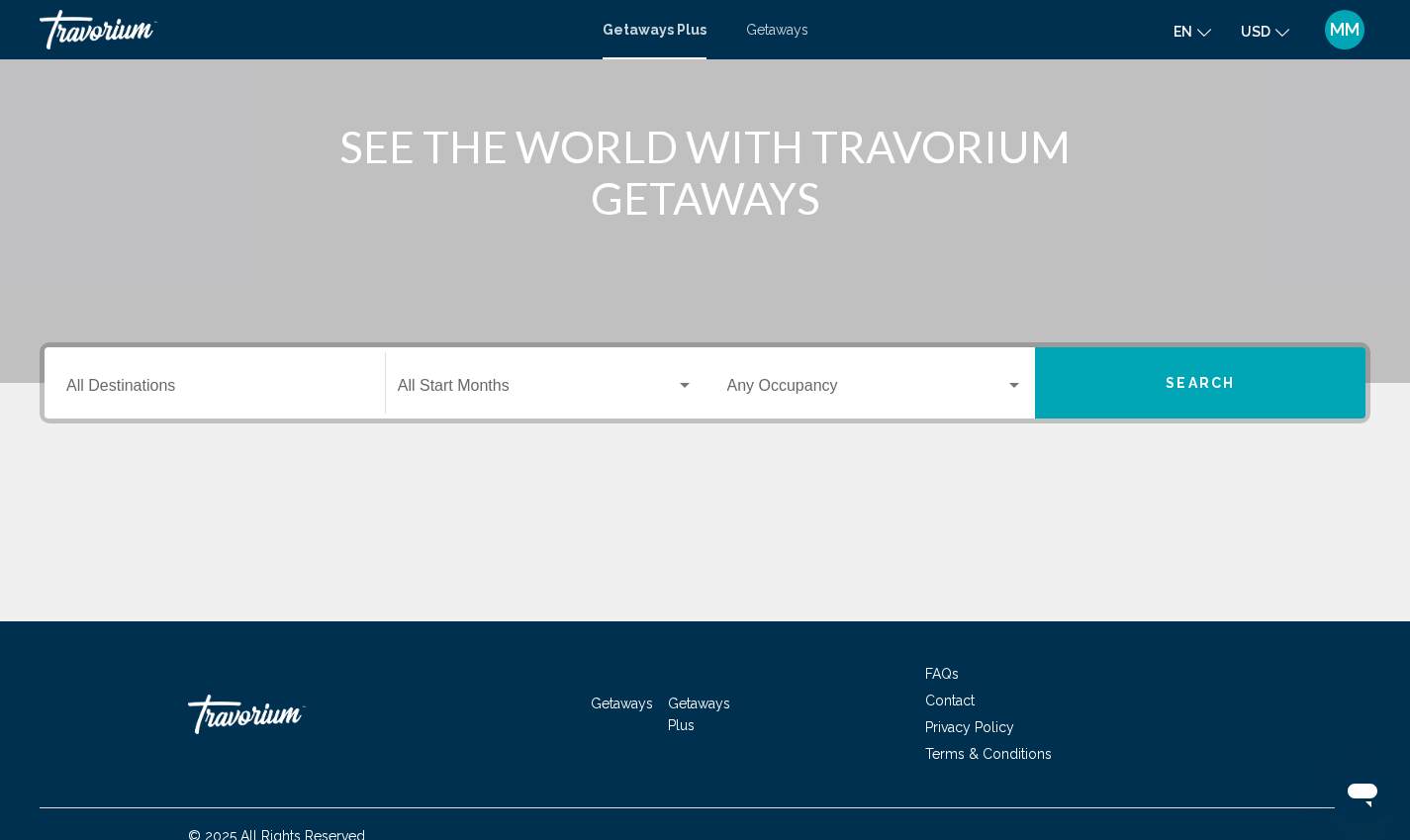 click at bounding box center [536, 390] 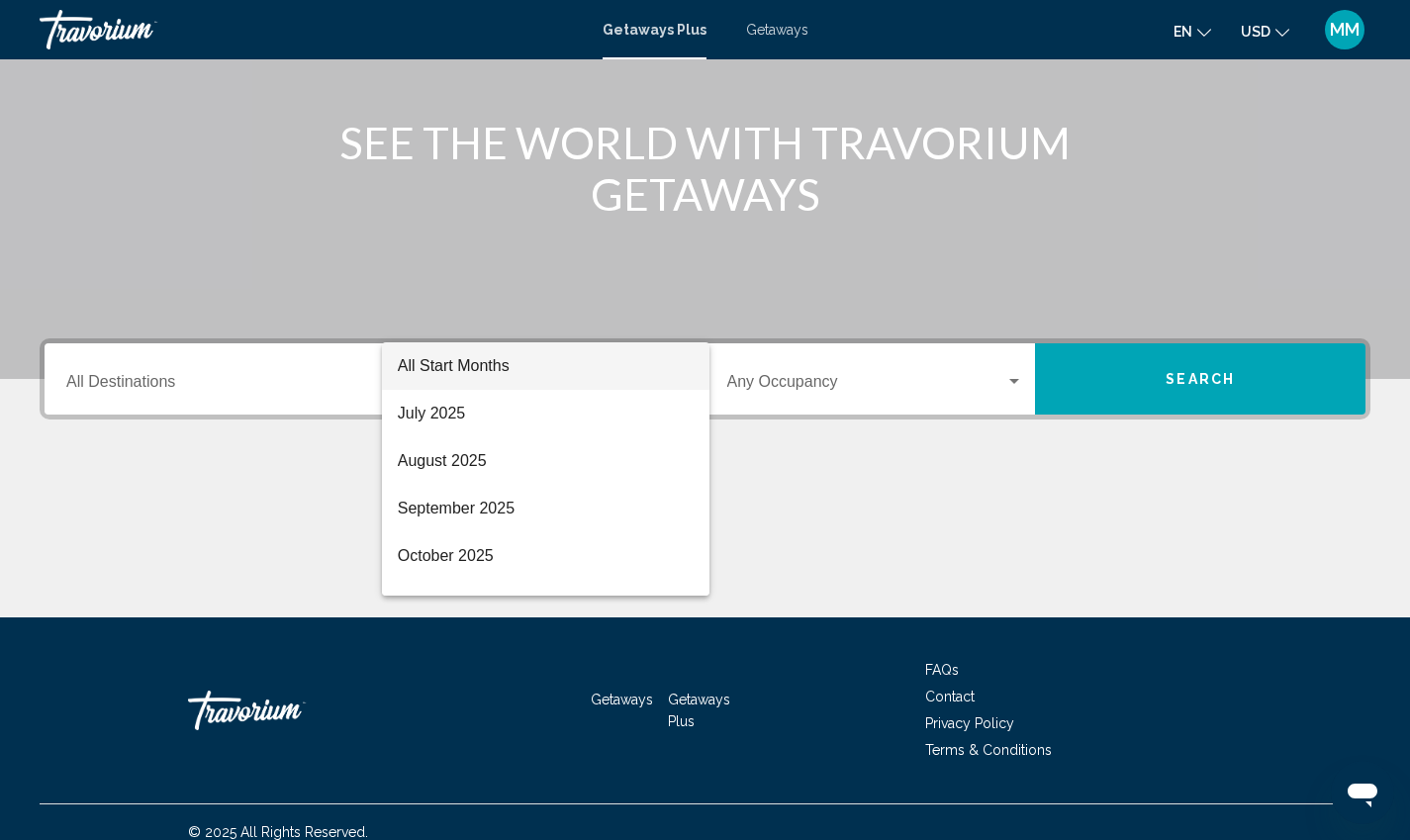 scroll, scrollTop: 234, scrollLeft: 0, axis: vertical 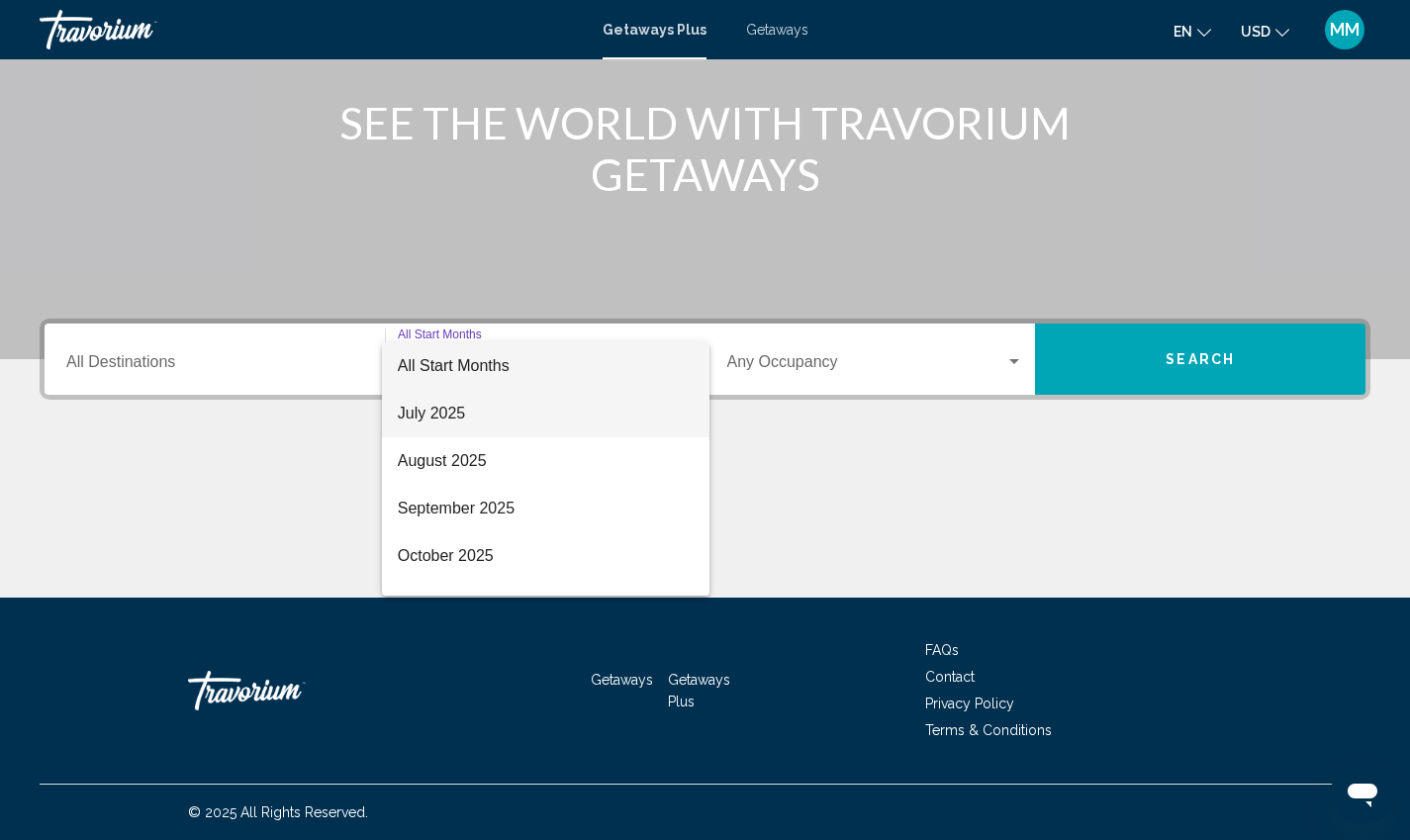 click on "July 2025" at bounding box center (545, 414) 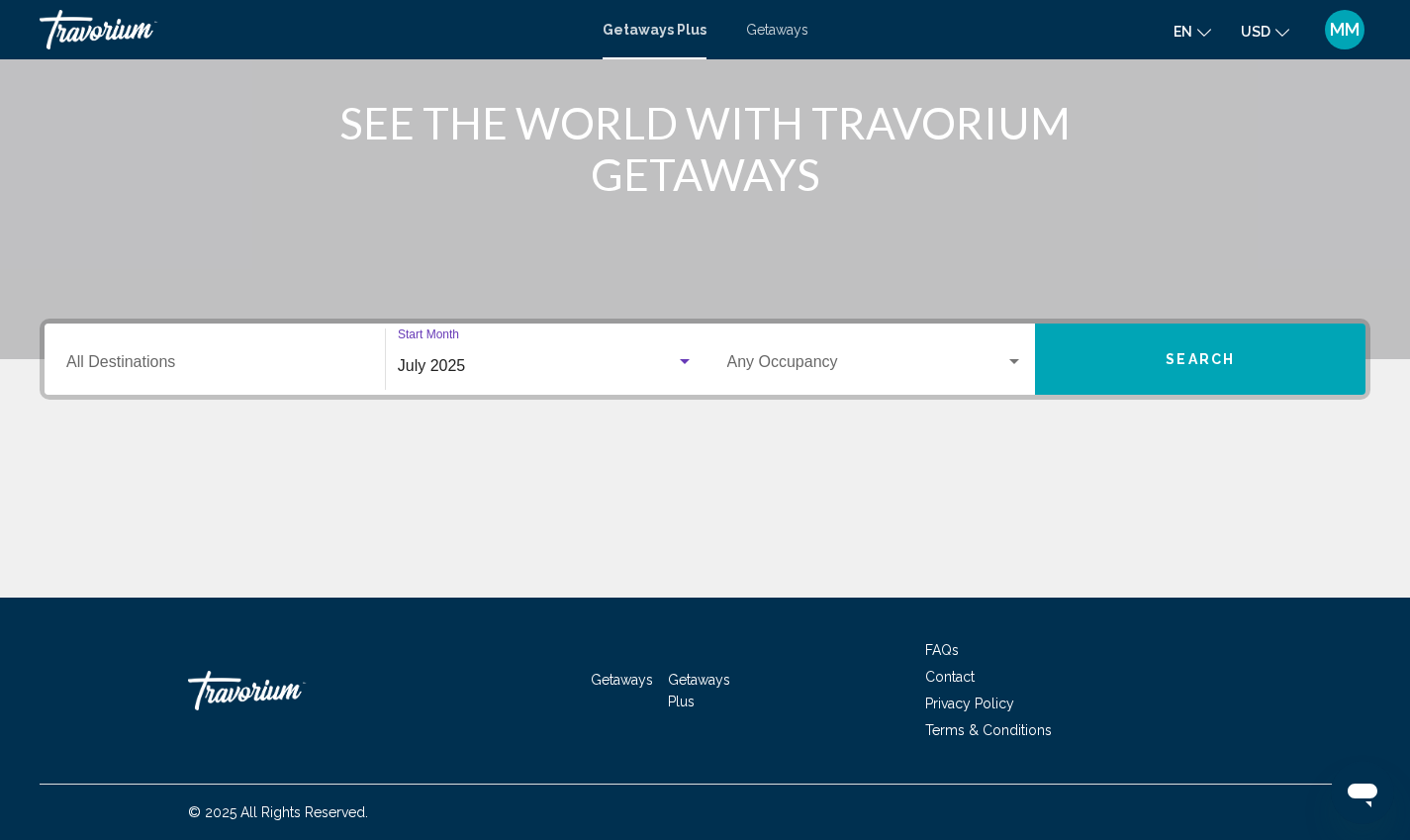 click at bounding box center (867, 366) 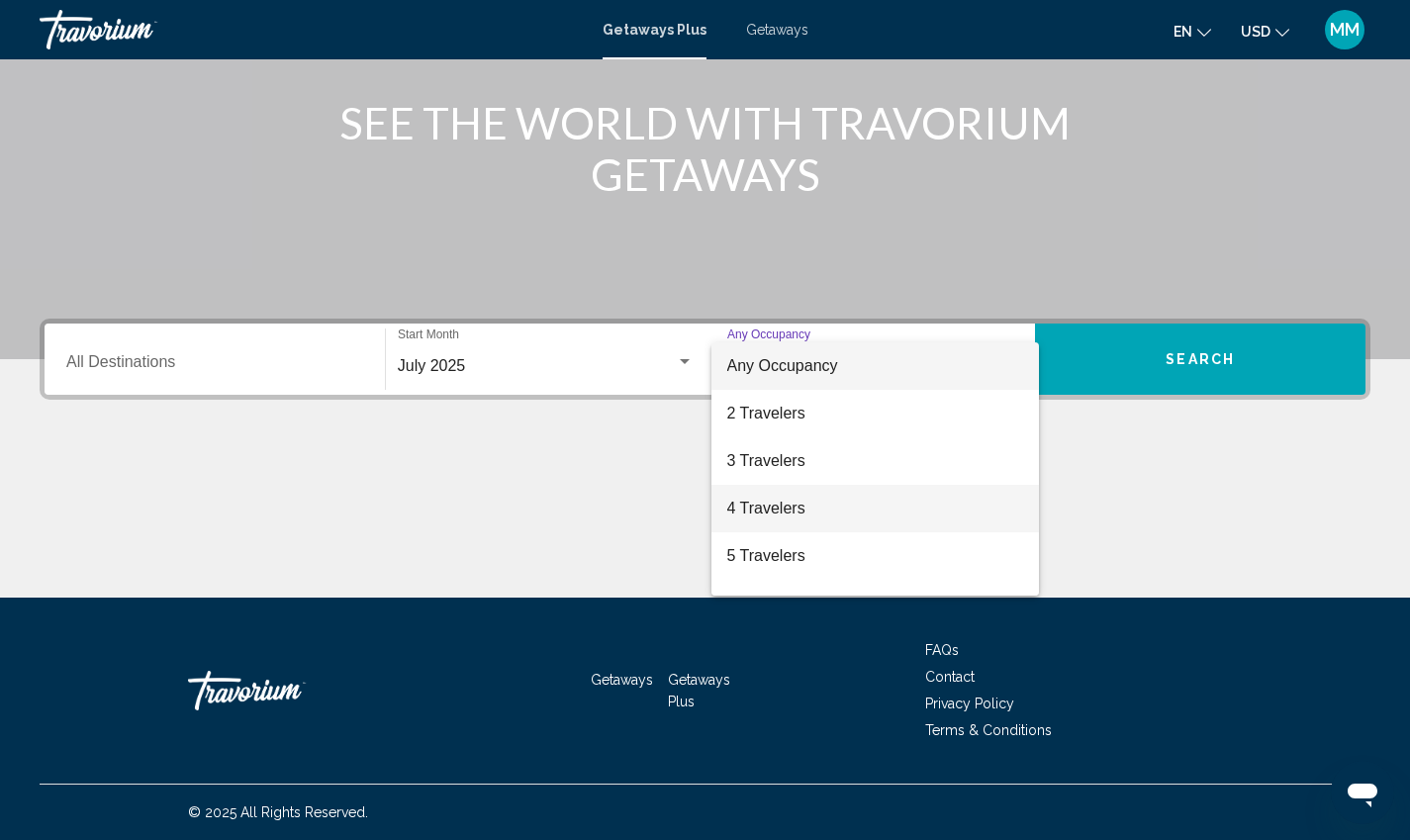 click on "4 Travelers" at bounding box center [876, 509] 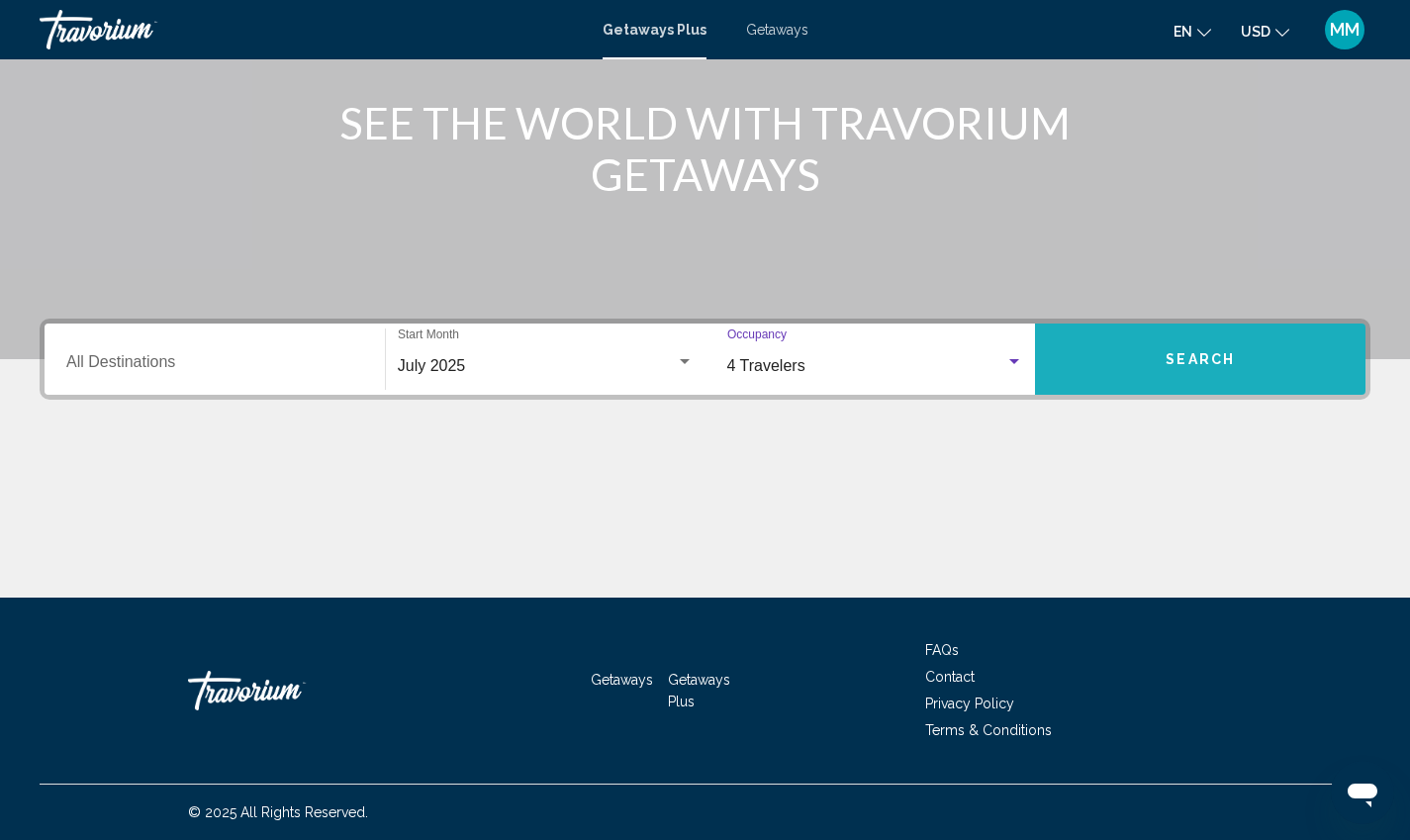 click on "Search" at bounding box center (1200, 360) 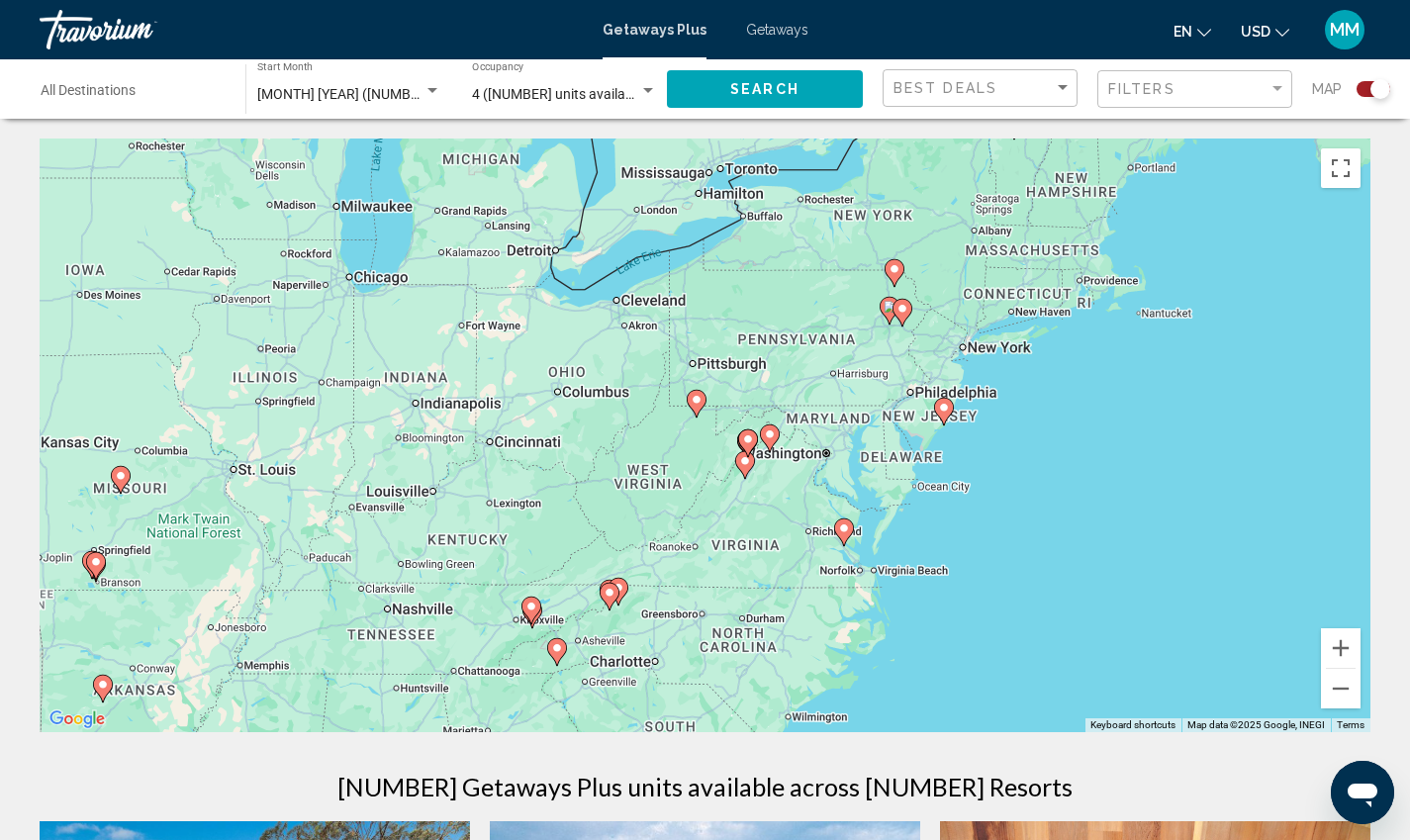 click at bounding box center [890, 307] 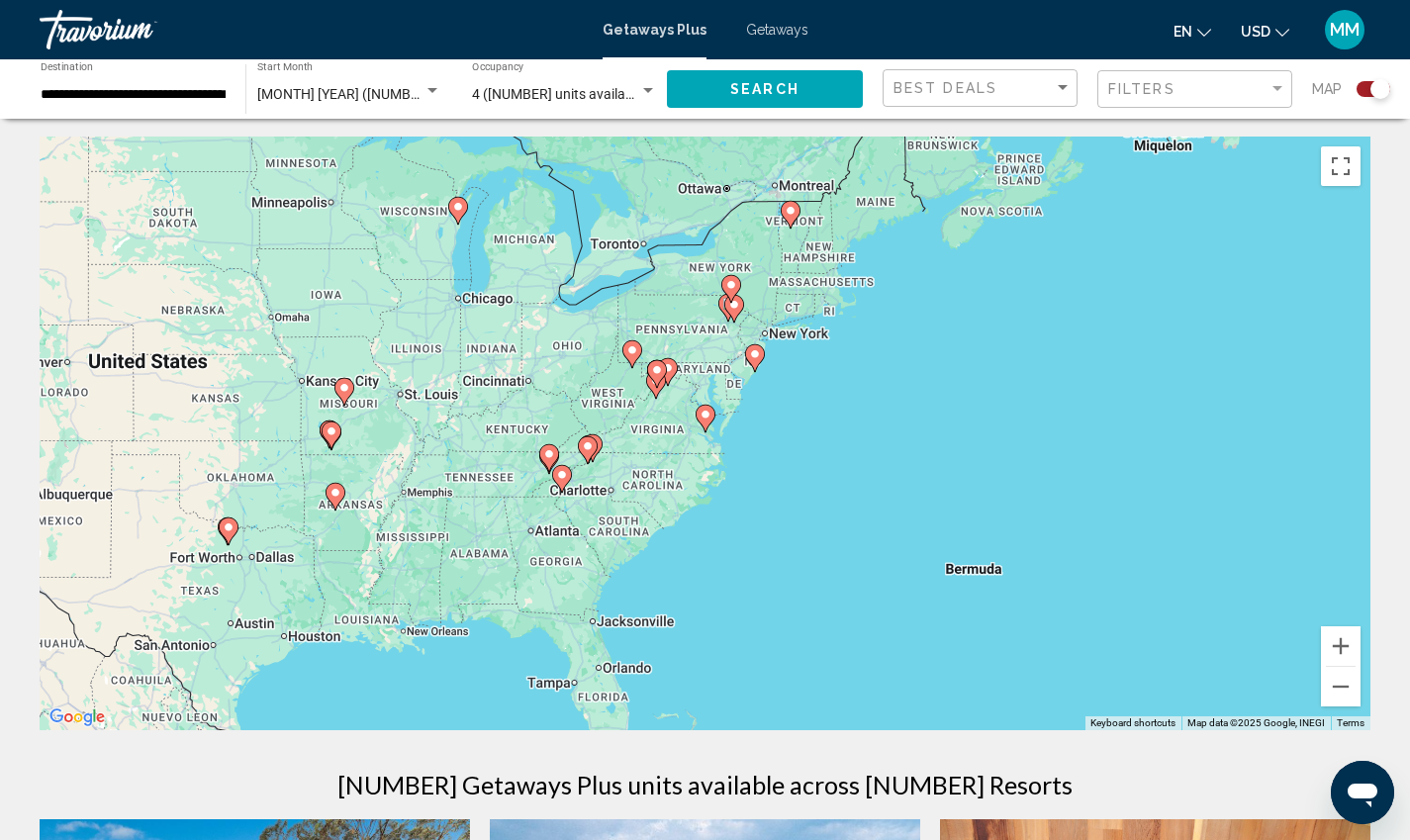 scroll, scrollTop: 1, scrollLeft: 0, axis: vertical 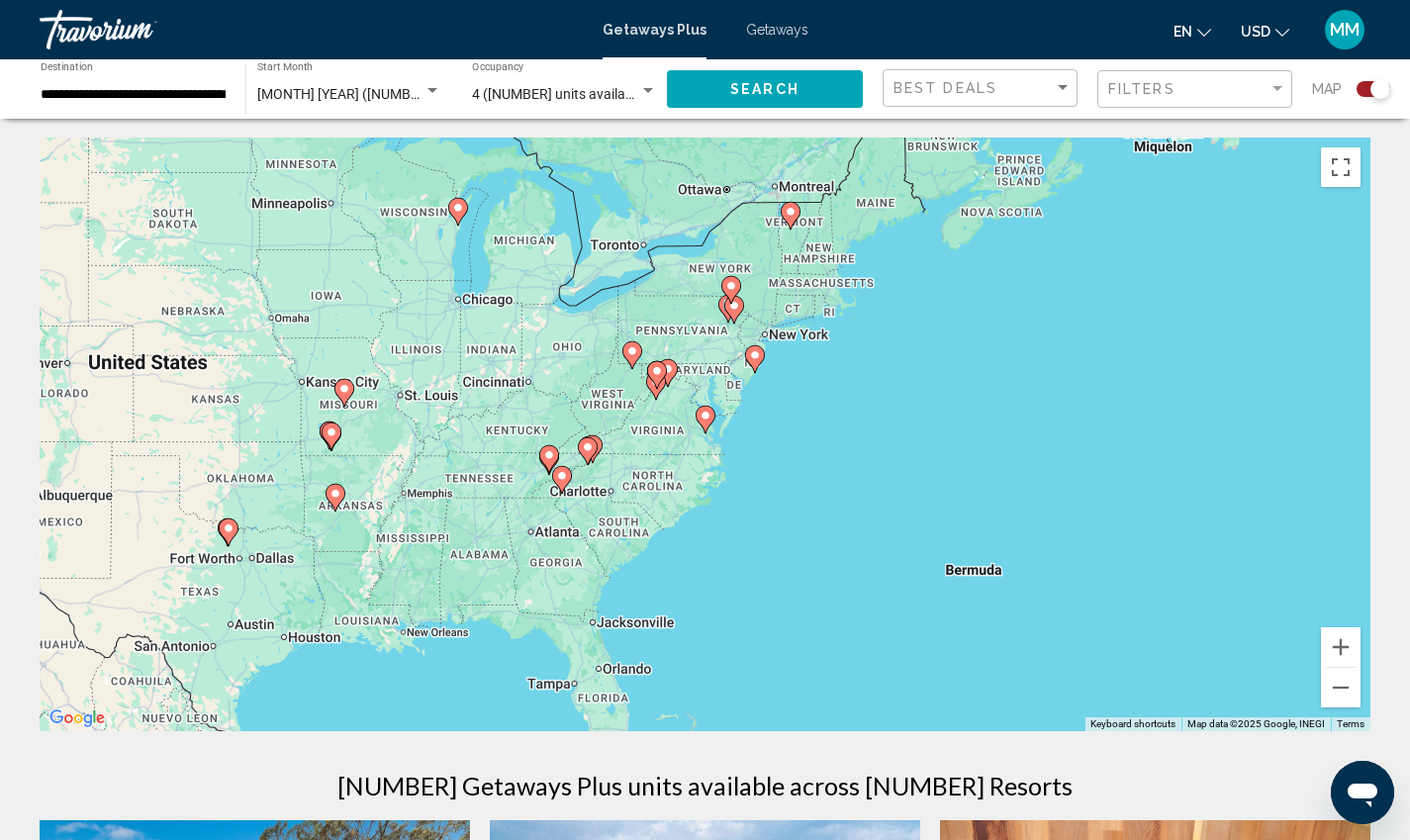 click at bounding box center (728, 305) 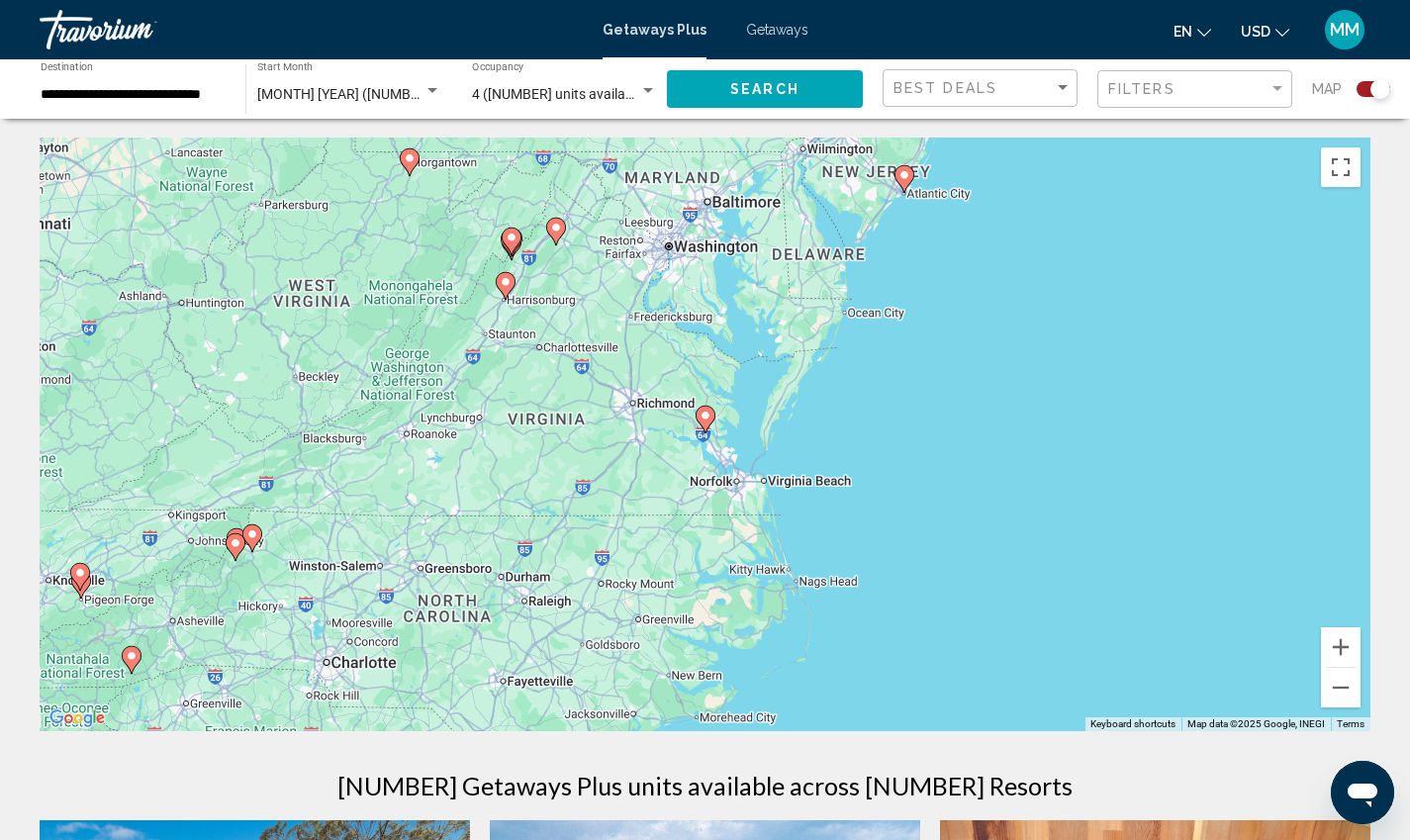 click at bounding box center [410, 158] 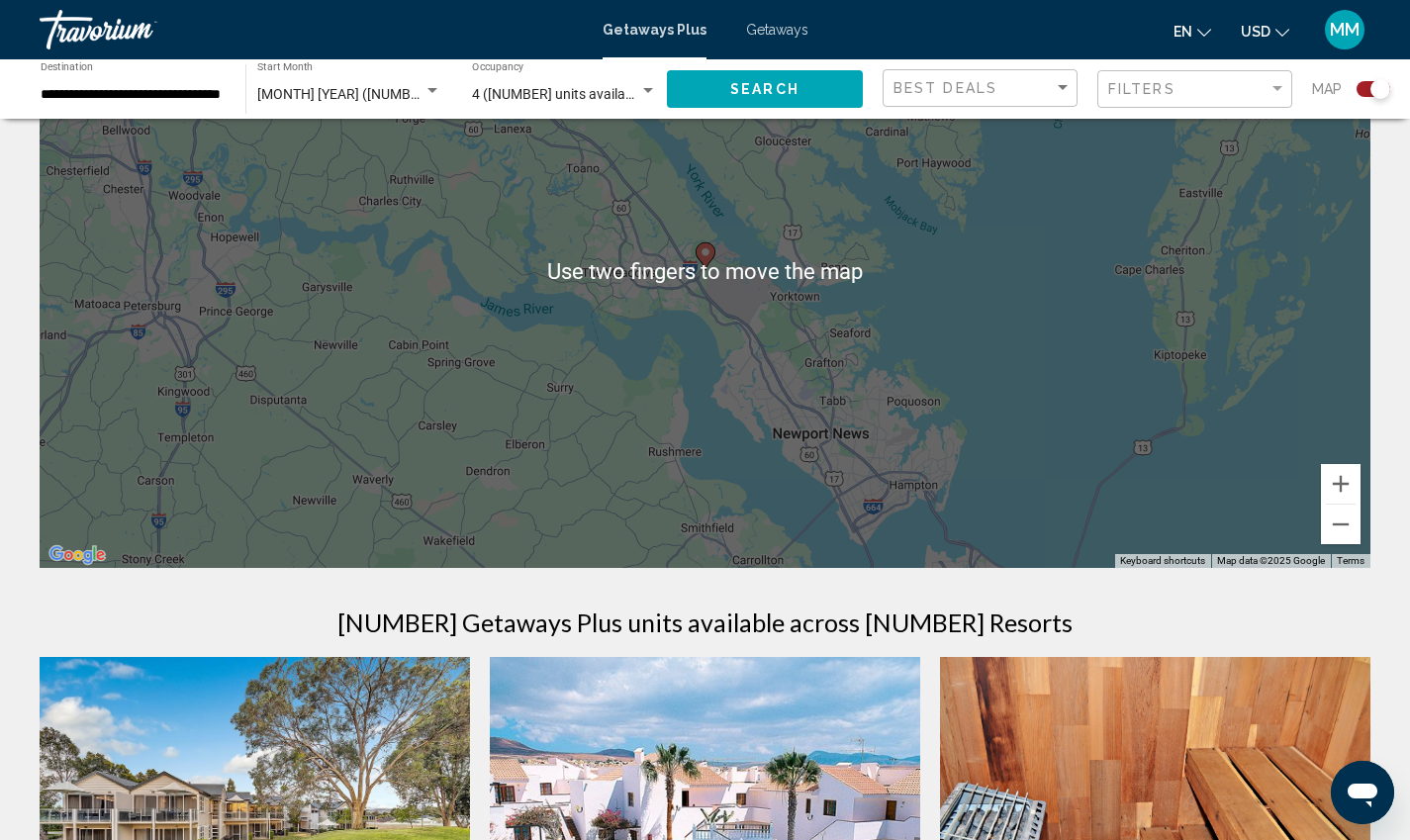 scroll, scrollTop: 167, scrollLeft: 0, axis: vertical 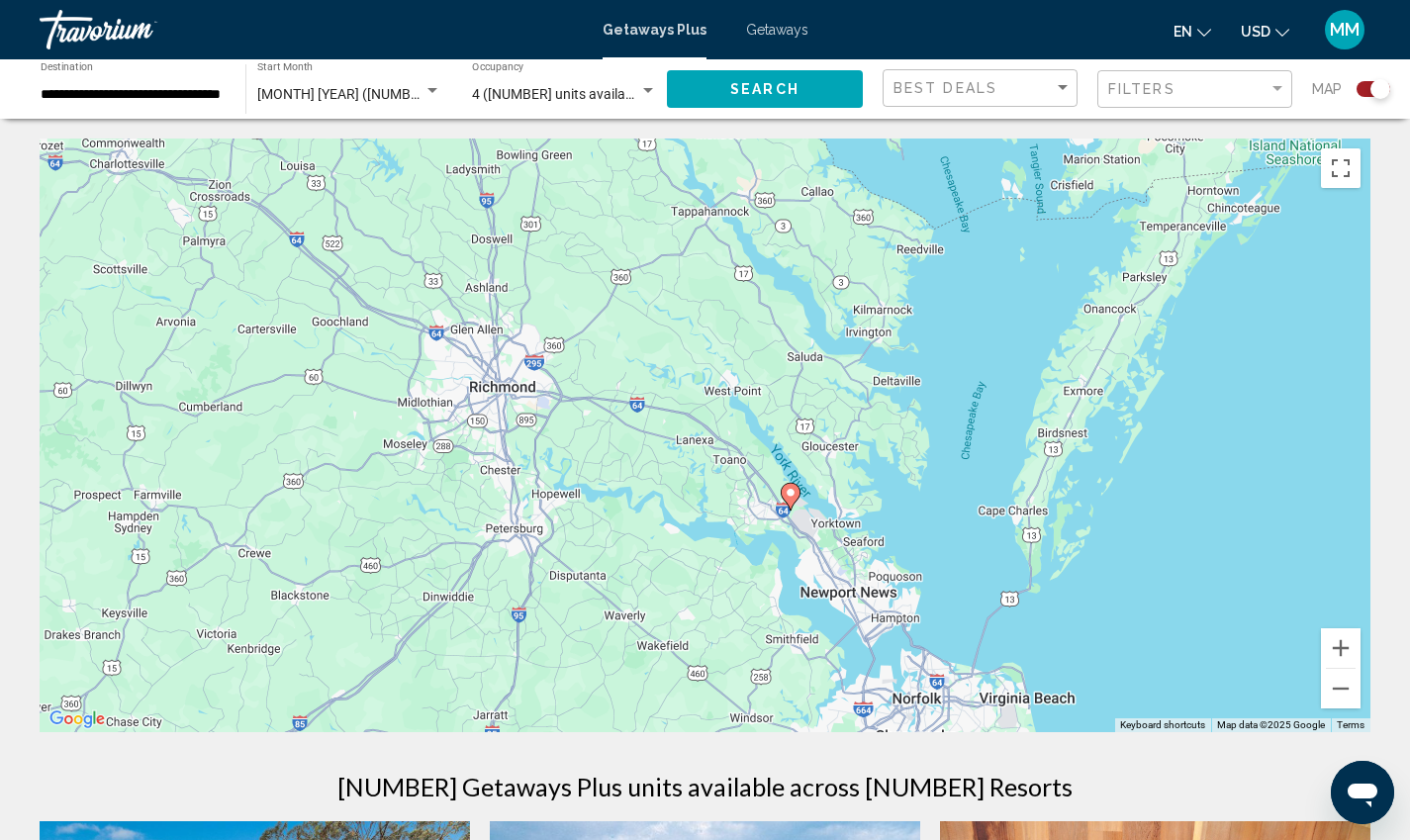 click on "Getaways Plus" at bounding box center (654, 30) 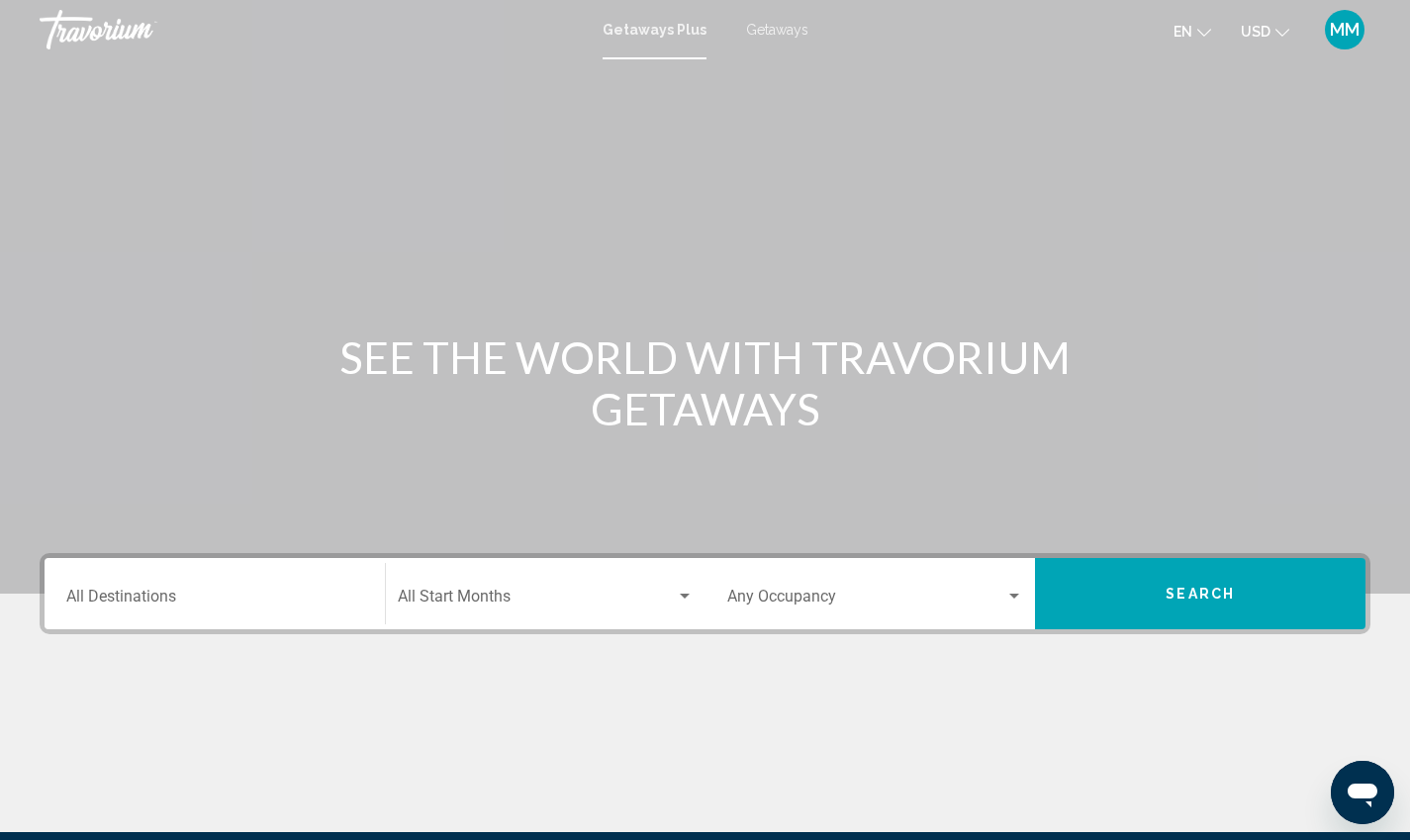 click at bounding box center [867, 601] 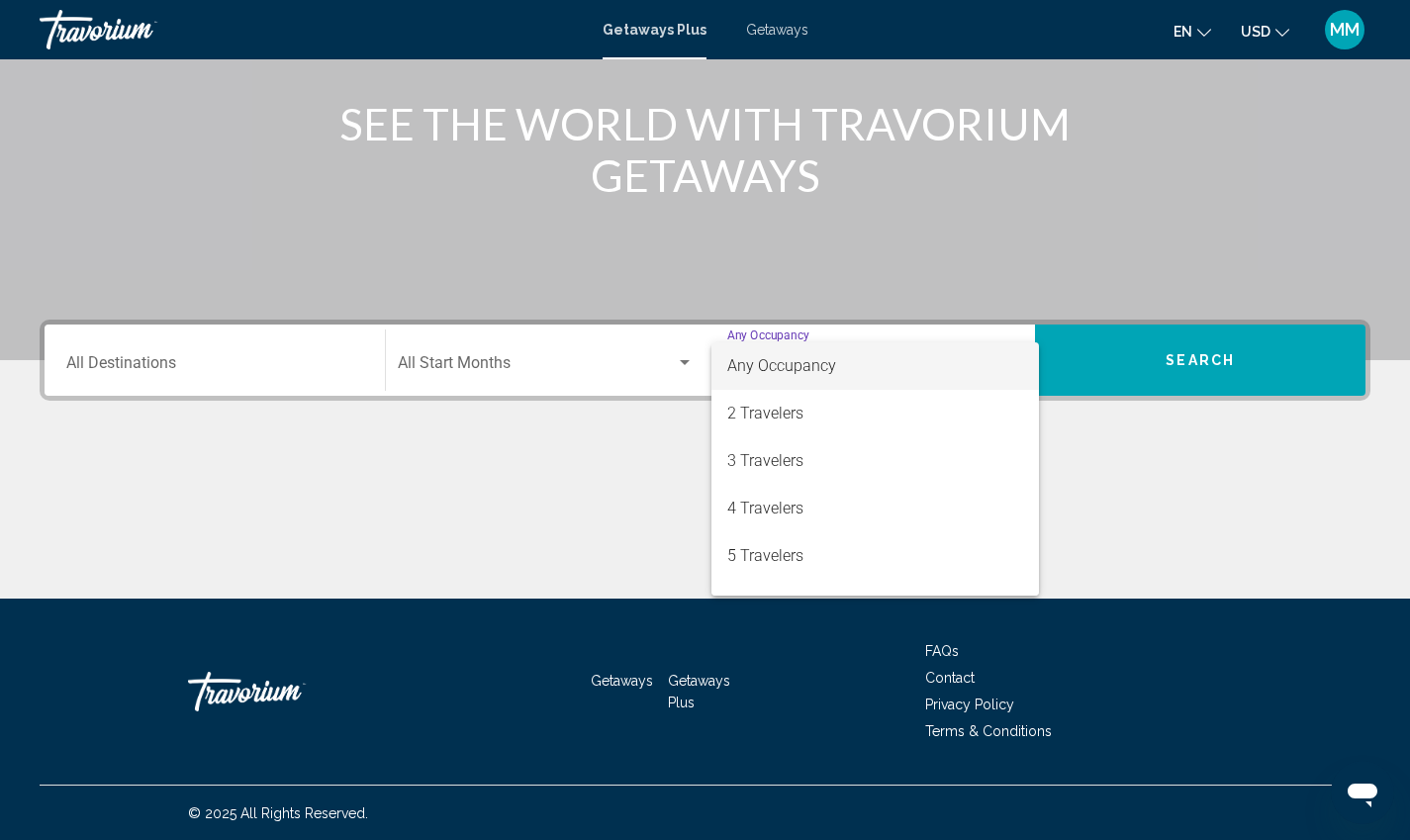 scroll, scrollTop: 234, scrollLeft: 0, axis: vertical 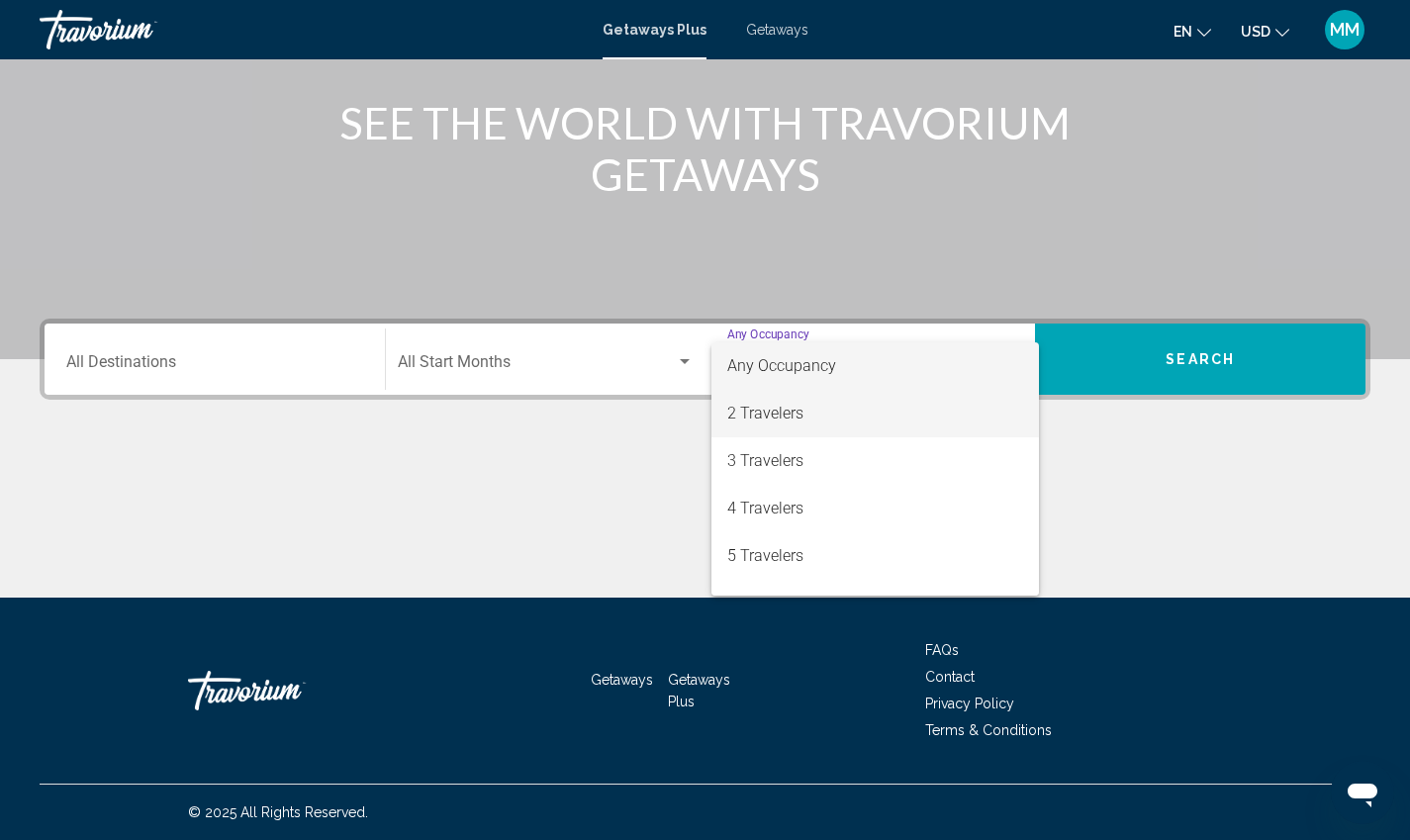 click on "2 Travelers" at bounding box center [876, 414] 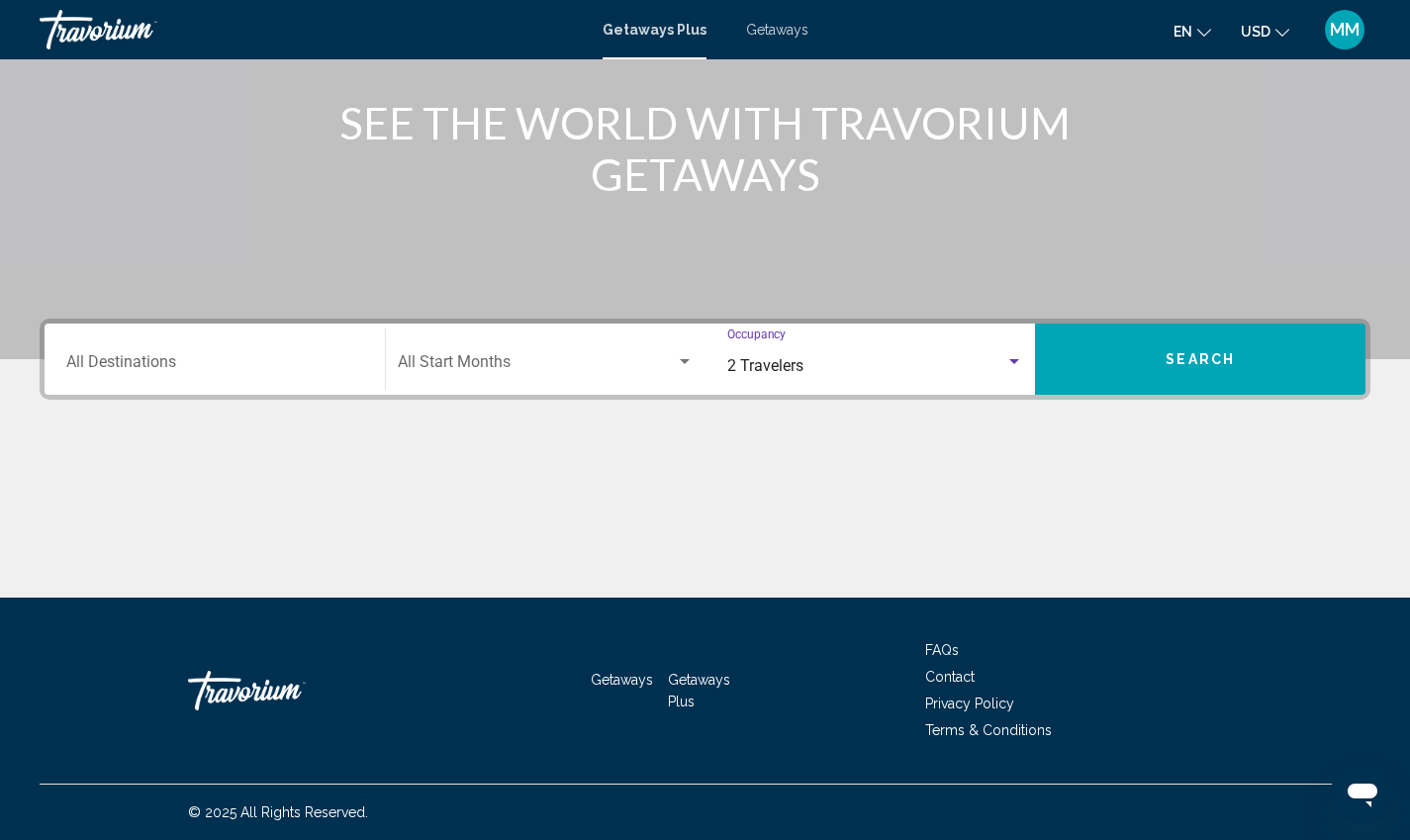 click at bounding box center (536, 366) 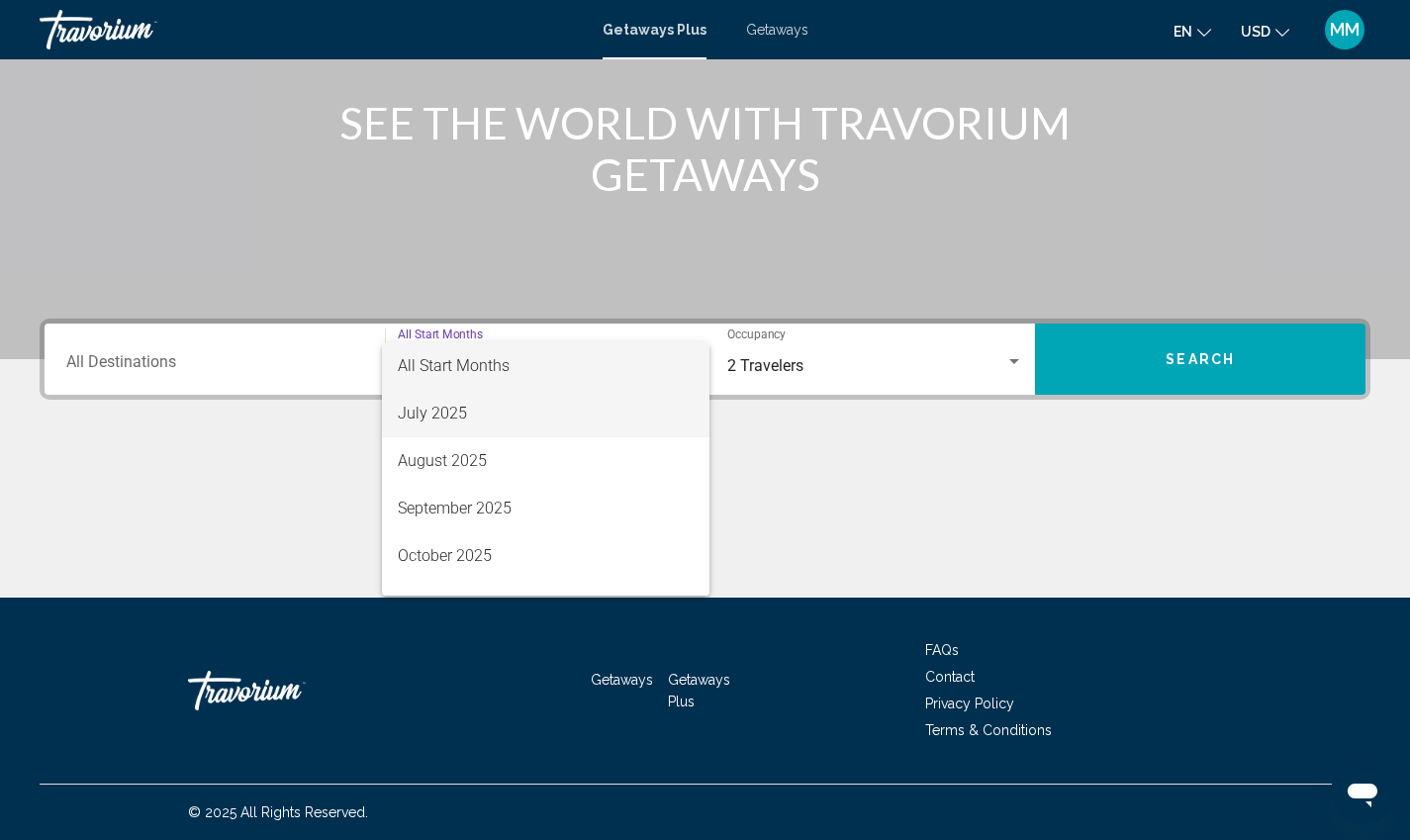 click on "July 2025" at bounding box center (545, 414) 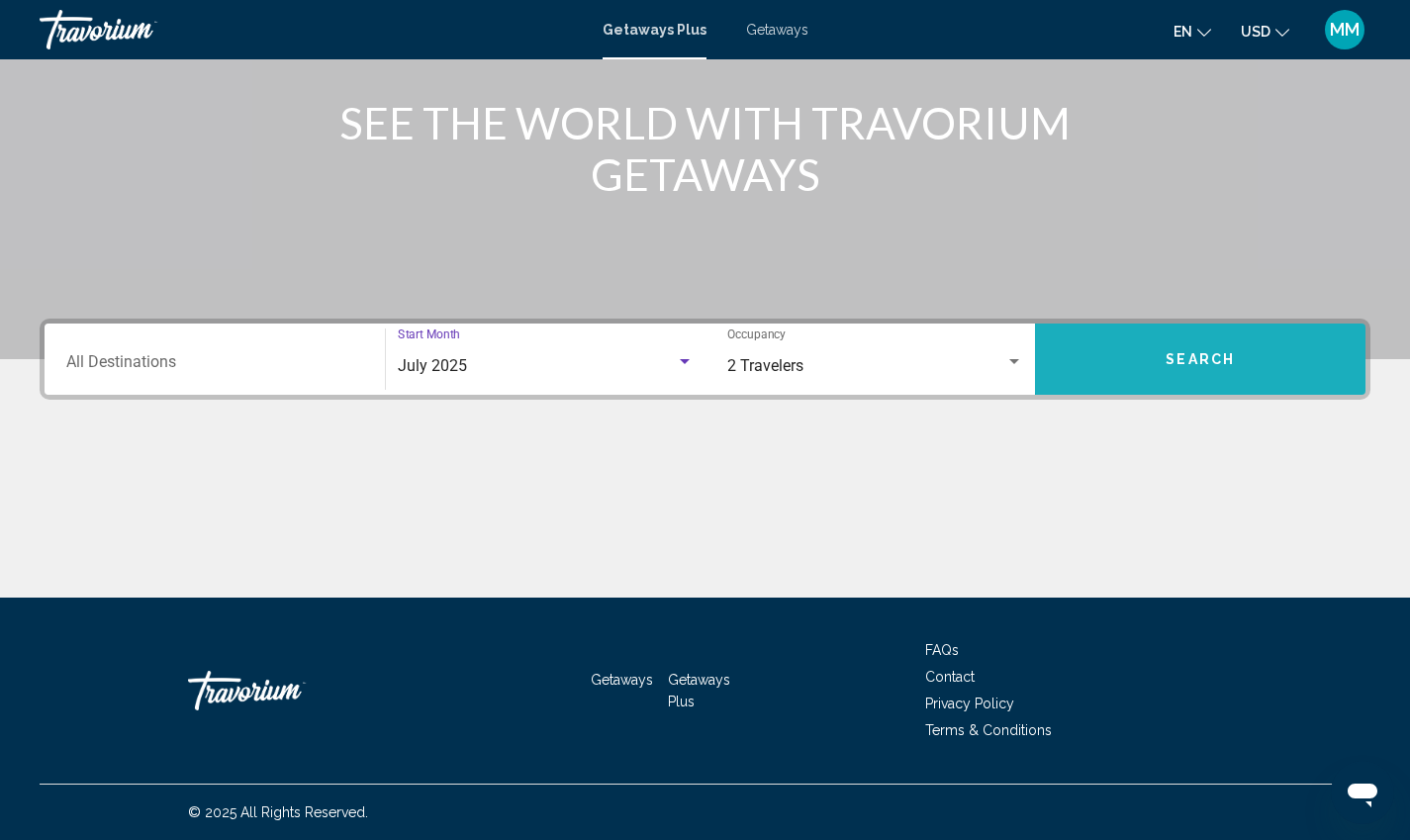 click on "Search" at bounding box center [1200, 359] 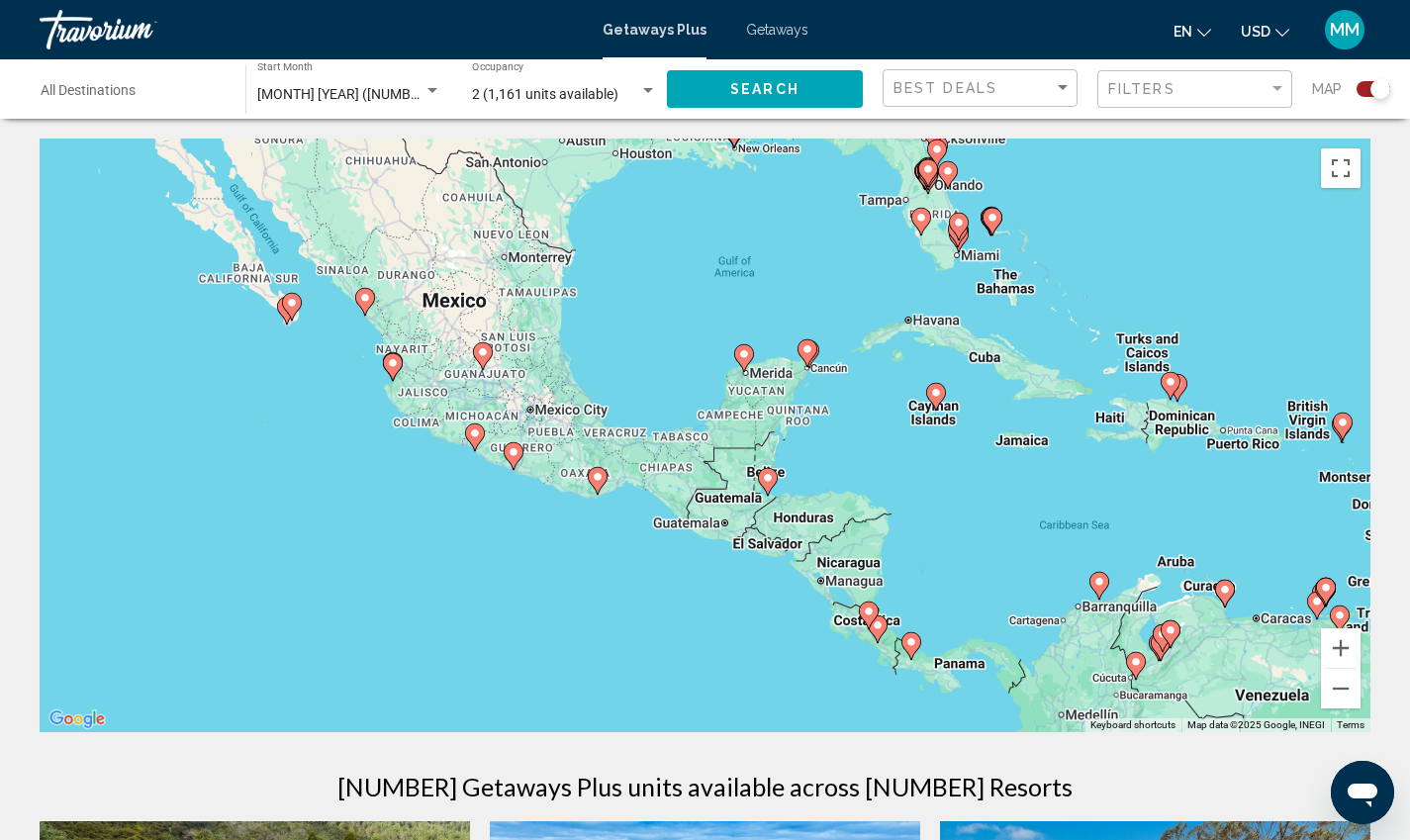 click on "To navigate, press the arrow keys. To activate drag with keyboard, press Alt + Enter. Once in keyboard drag state, use the arrow keys to move the marker. To complete the drag, press the Enter key. To cancel, press Escape." at bounding box center (705, 435) 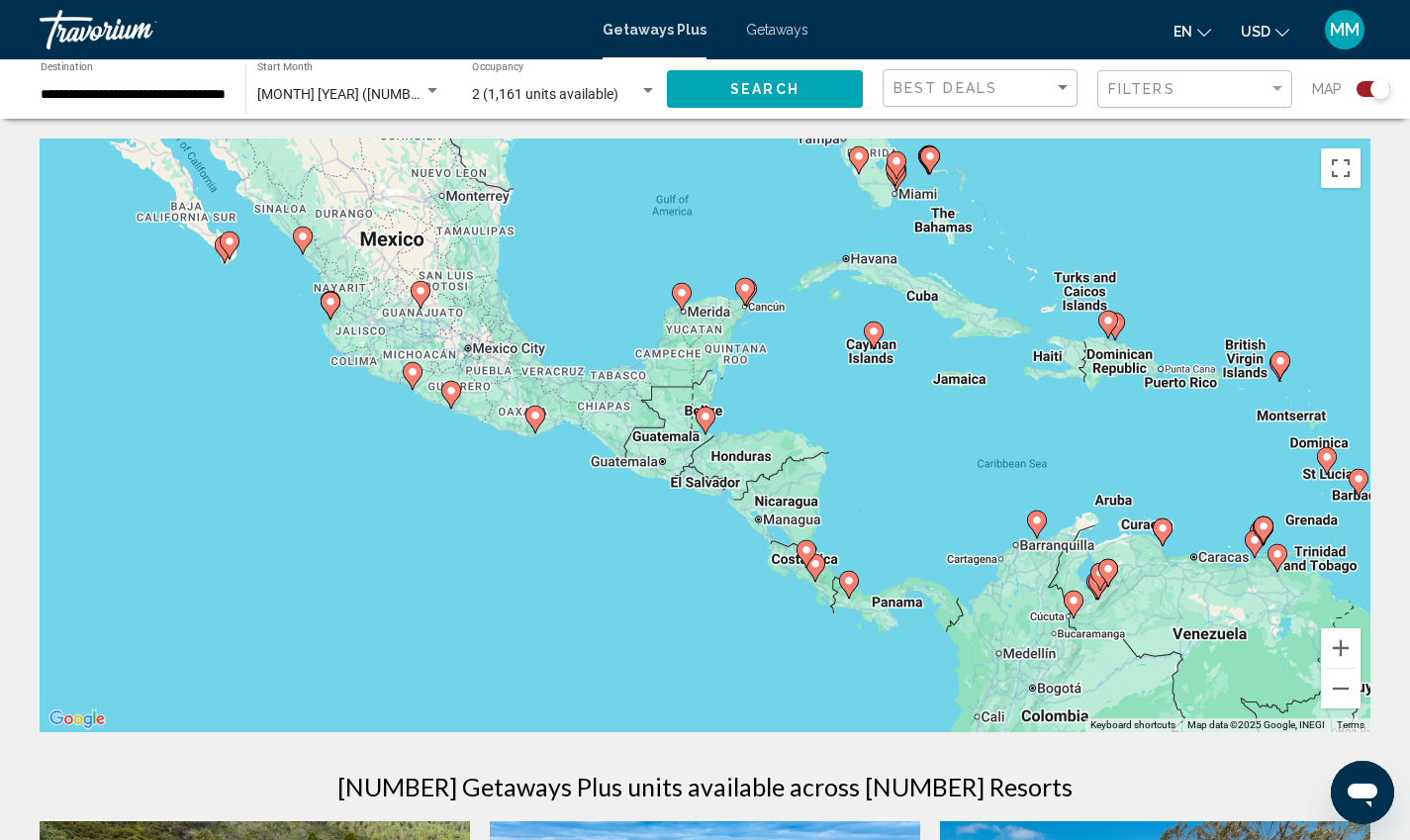 click at bounding box center [929, 156] 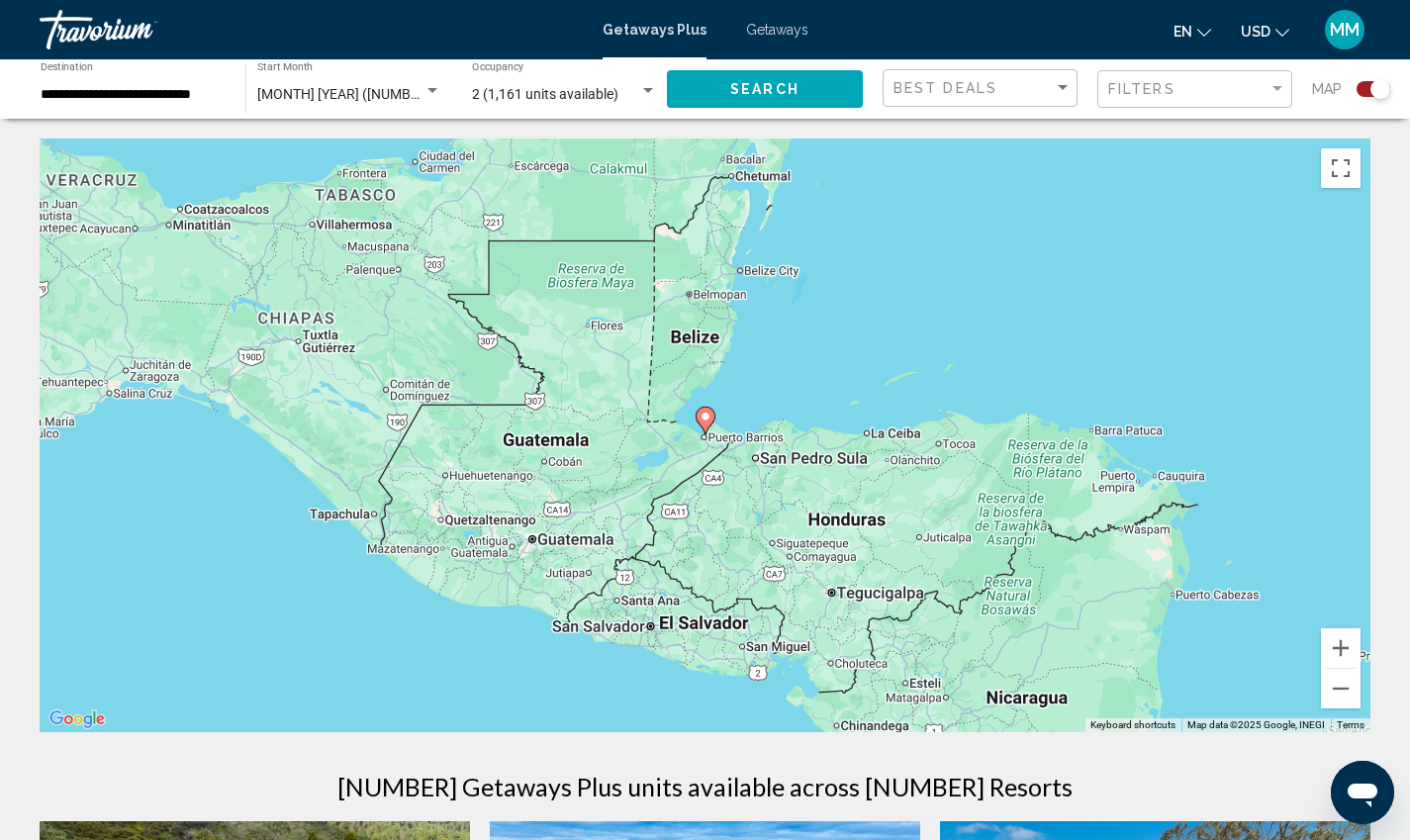 click at bounding box center (705, 420) 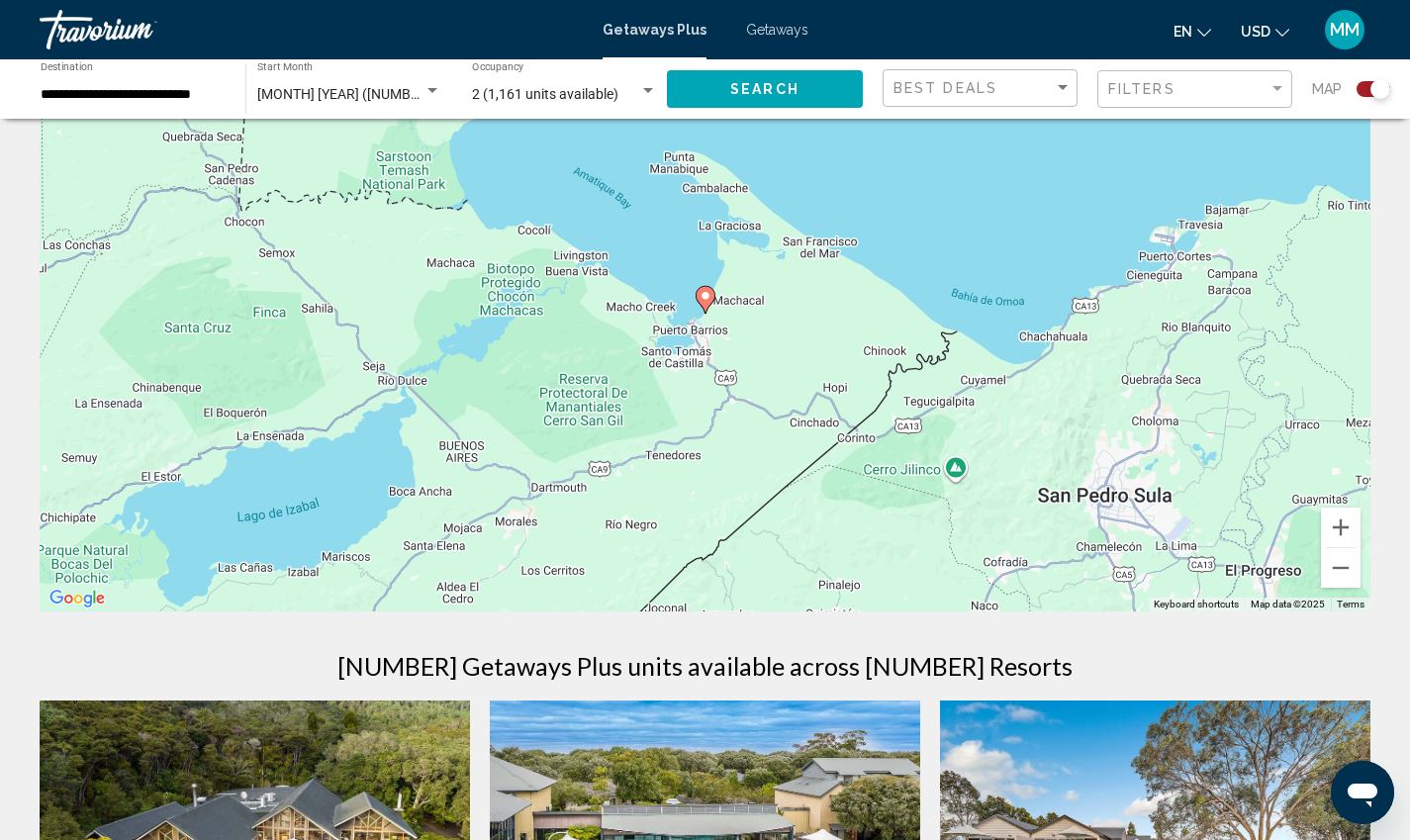 scroll, scrollTop: 0, scrollLeft: 0, axis: both 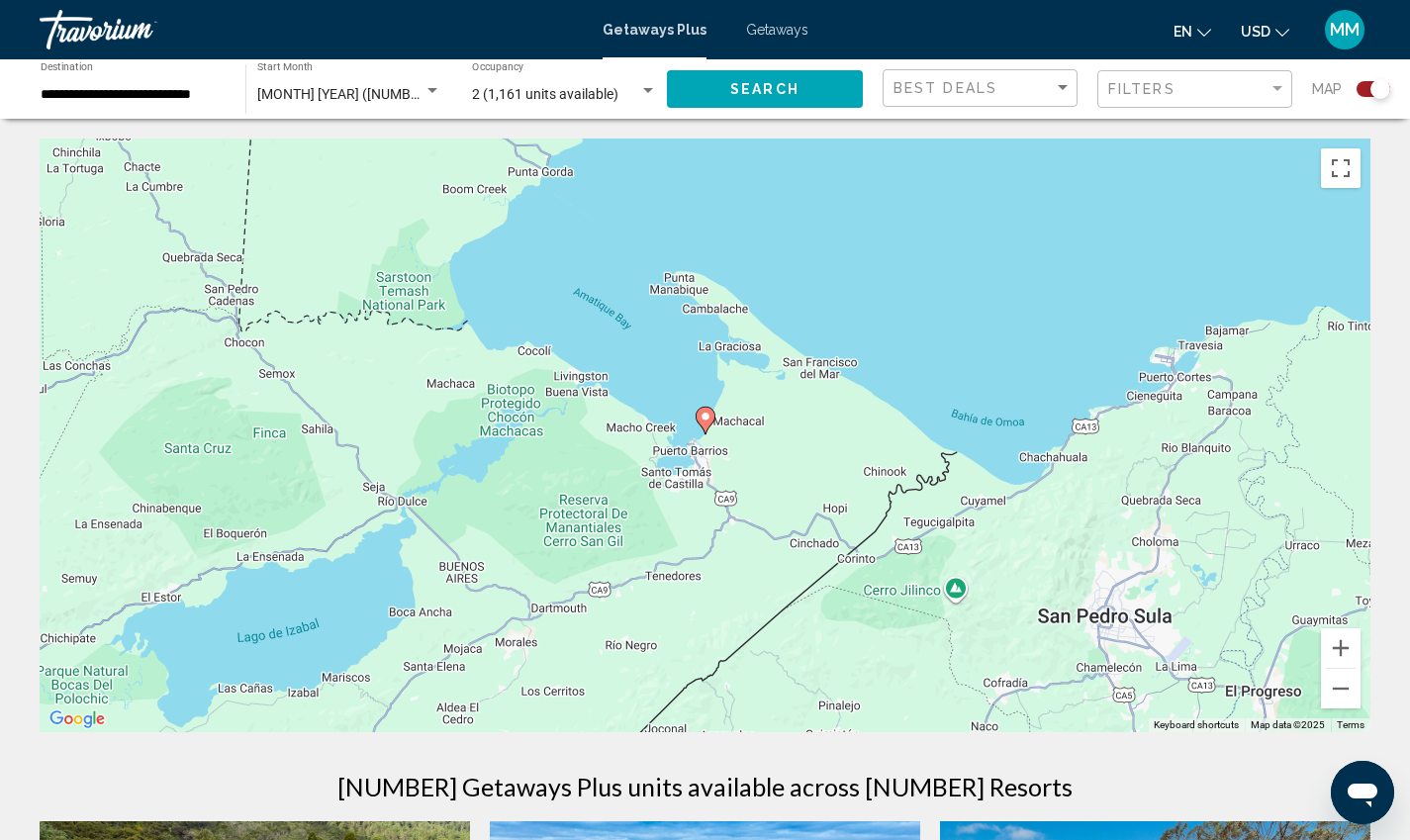 click at bounding box center [705, 417] 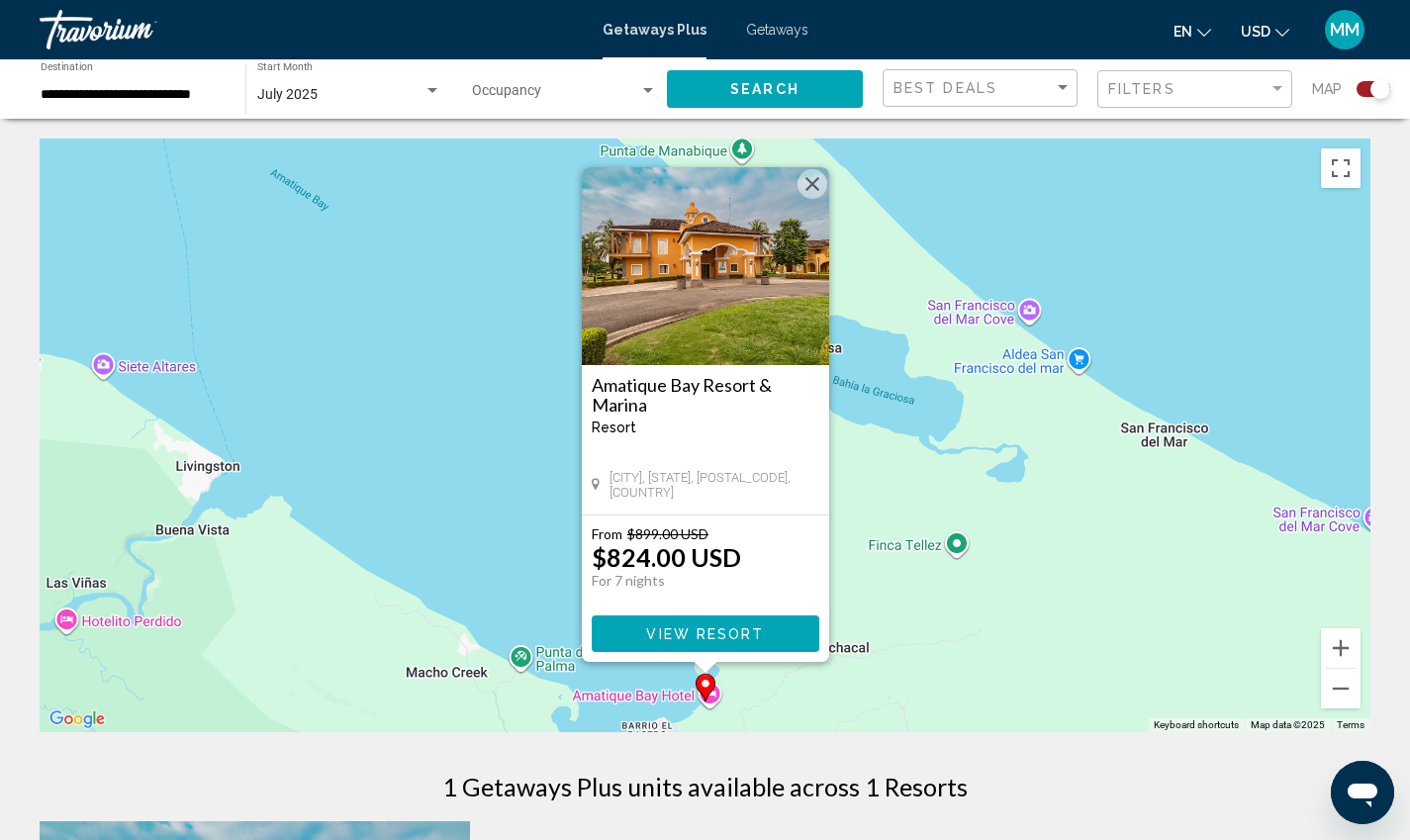 click at bounding box center [812, 184] 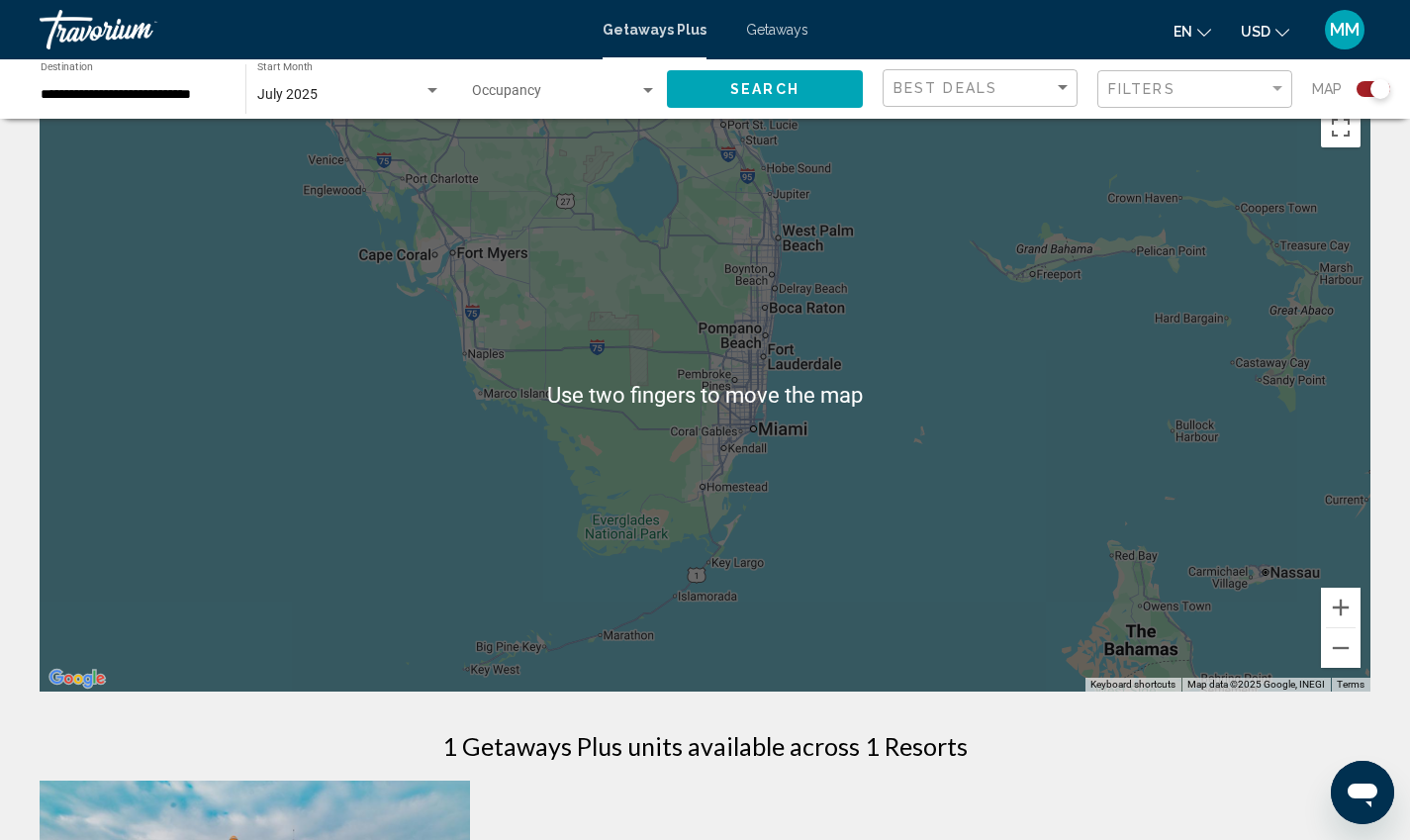 scroll, scrollTop: 0, scrollLeft: 0, axis: both 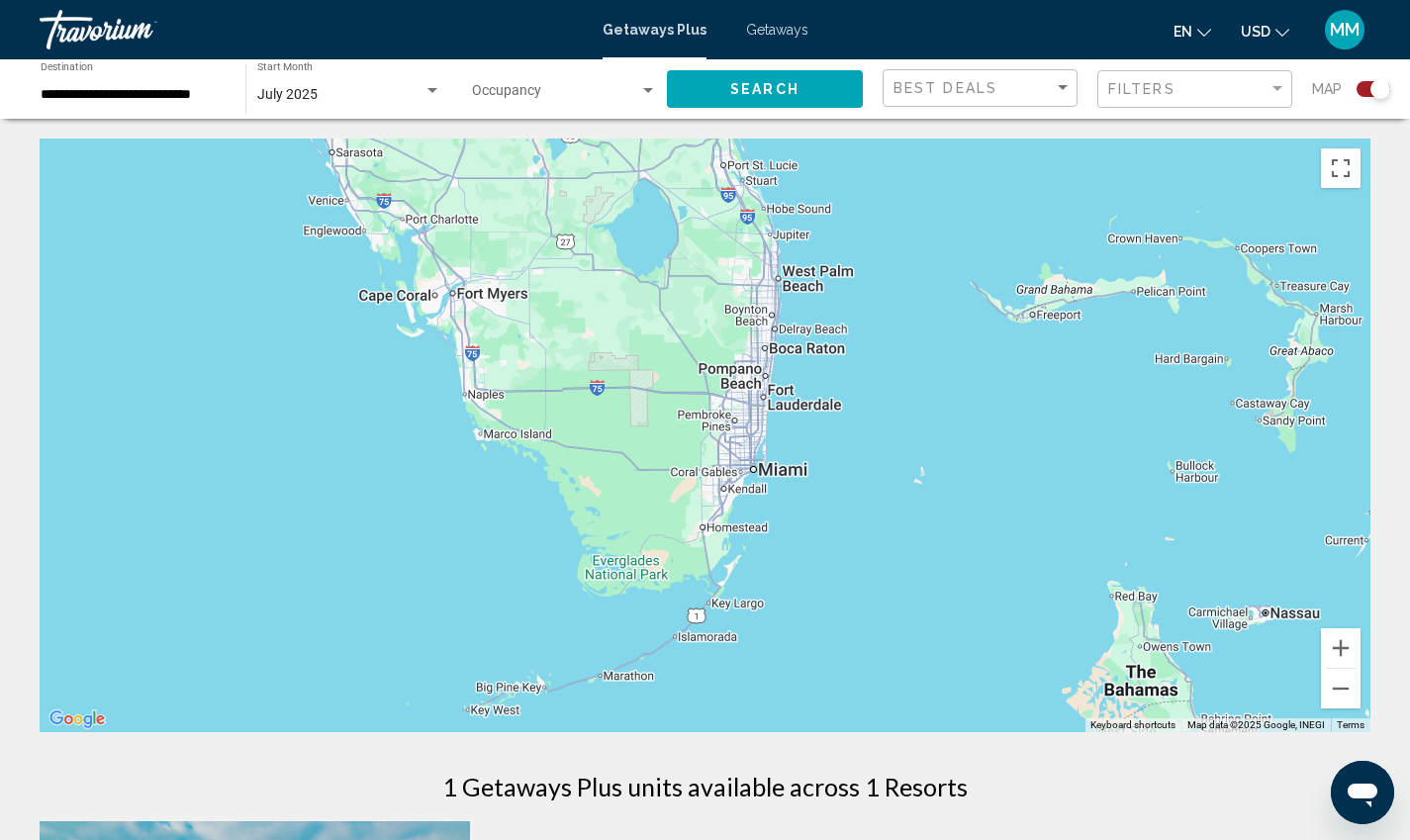 click on "**********" at bounding box center [133, 95] 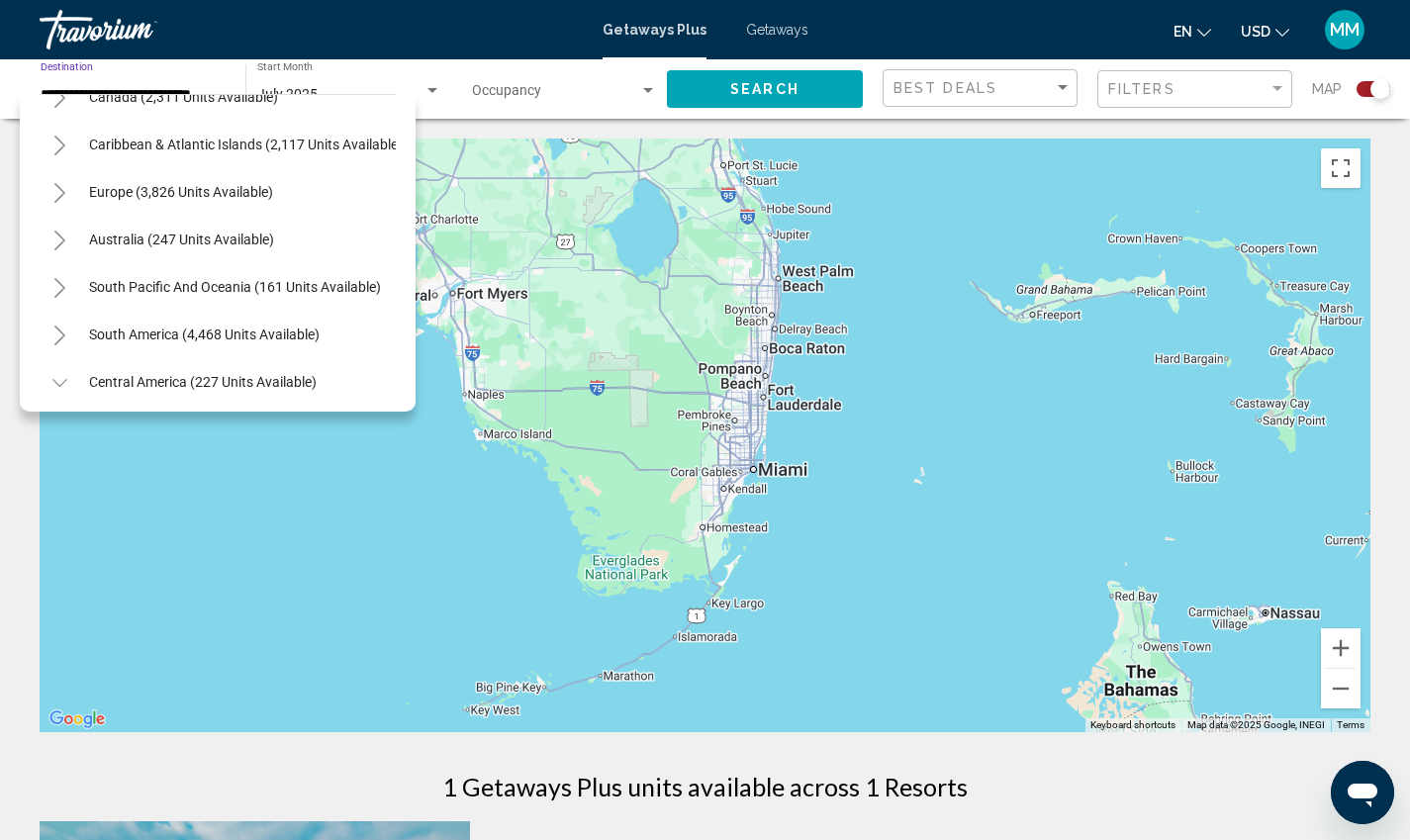 scroll, scrollTop: 0, scrollLeft: 0, axis: both 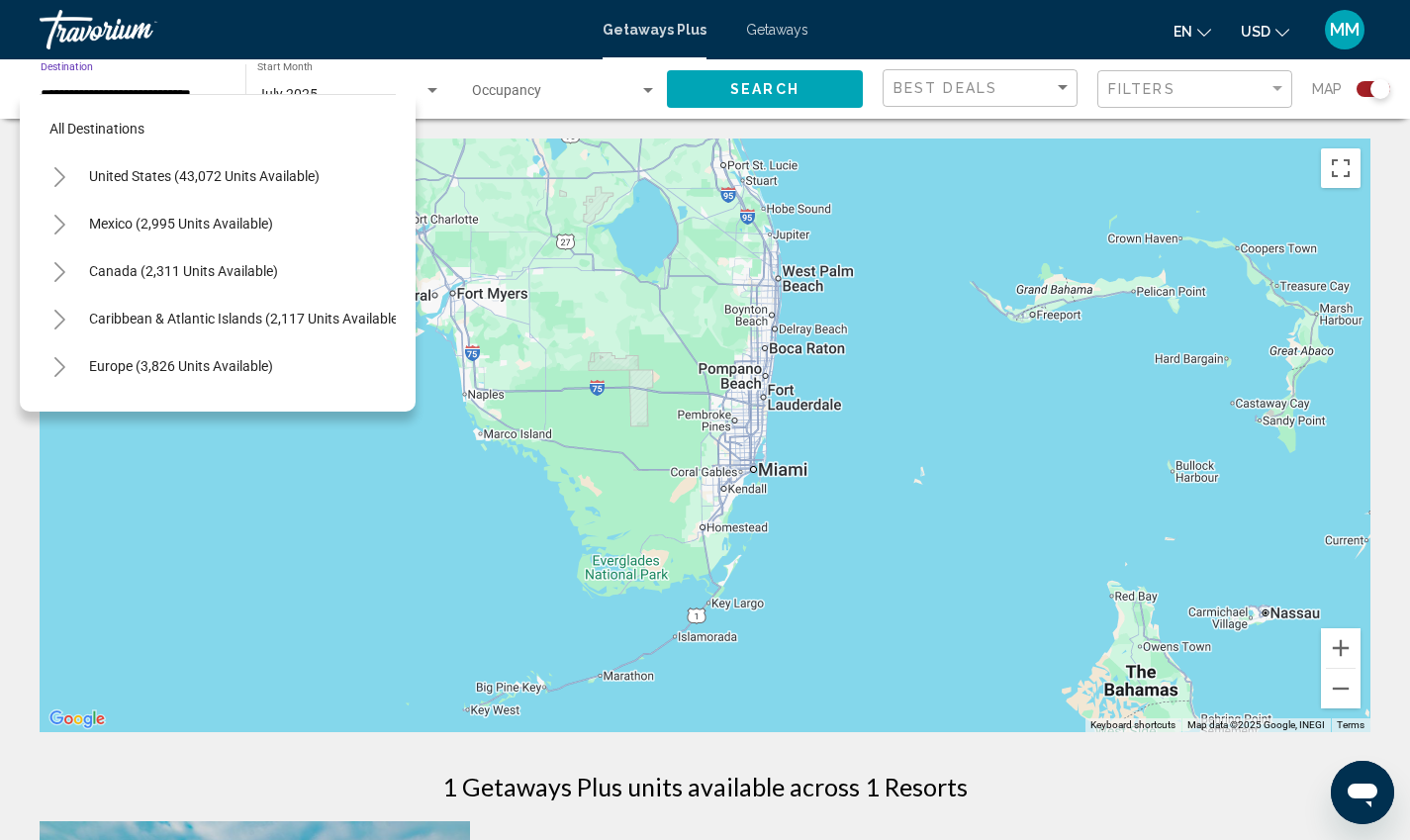 click at bounding box center (59, 176) 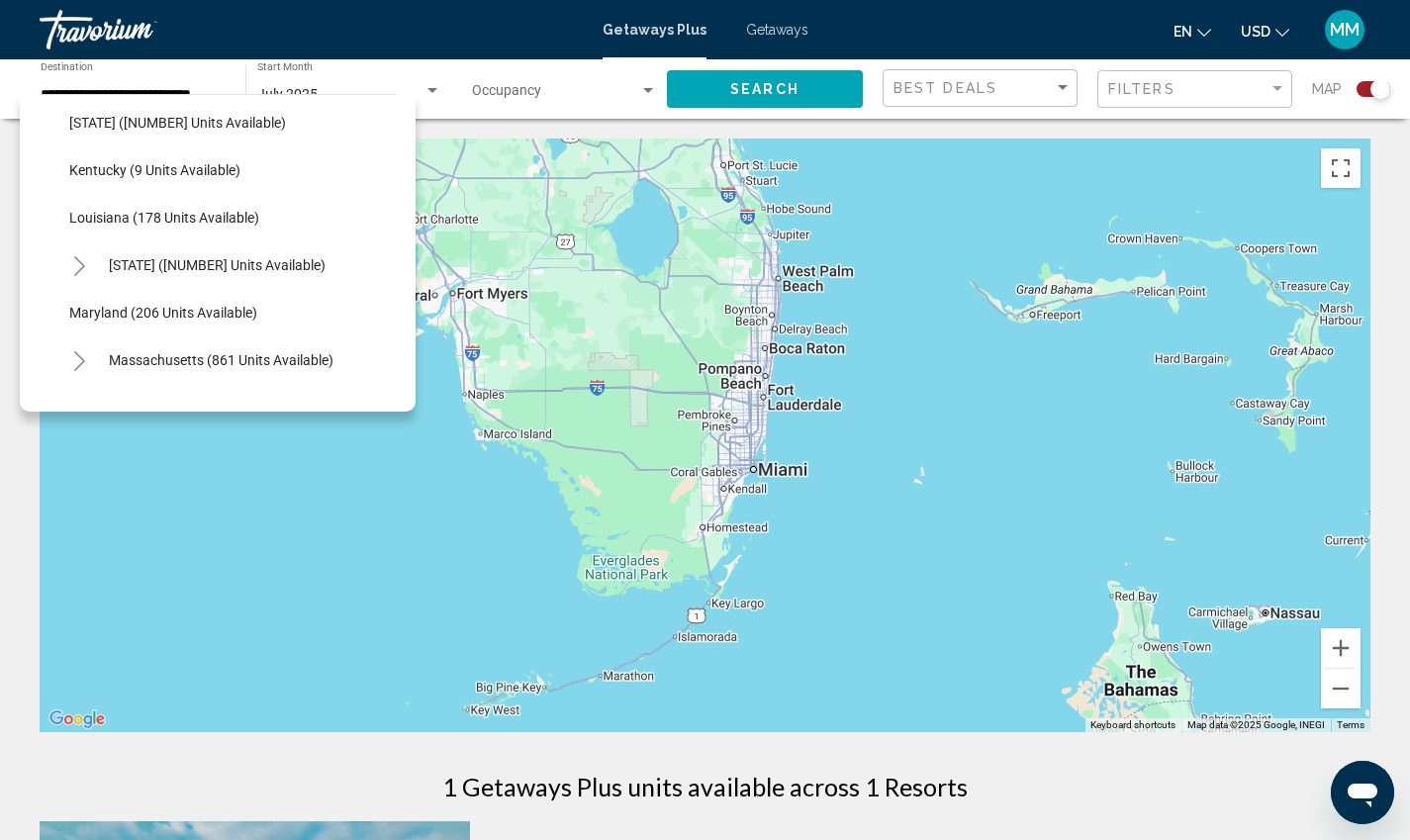 scroll, scrollTop: 527, scrollLeft: 0, axis: vertical 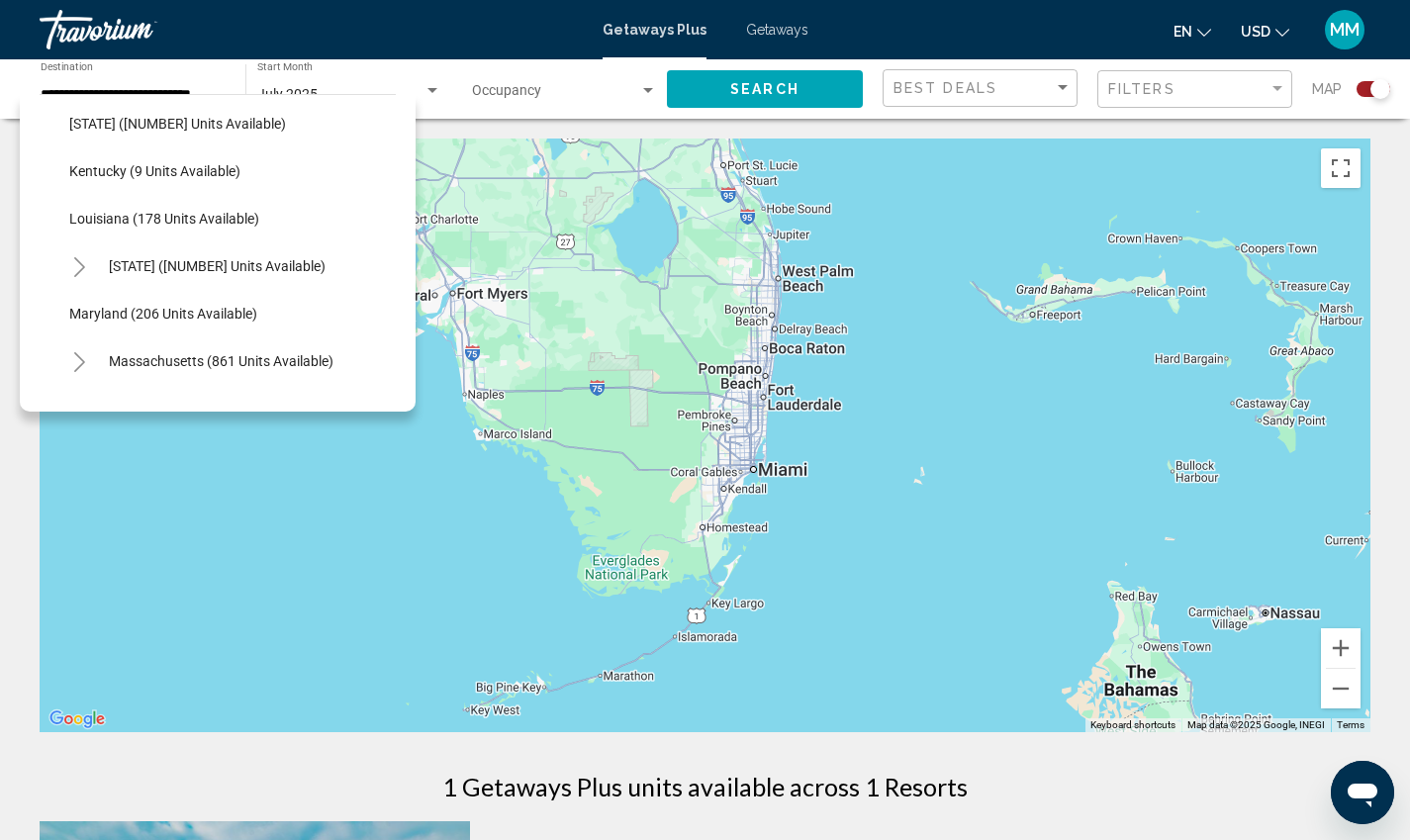 click on "**********" at bounding box center [133, 89] 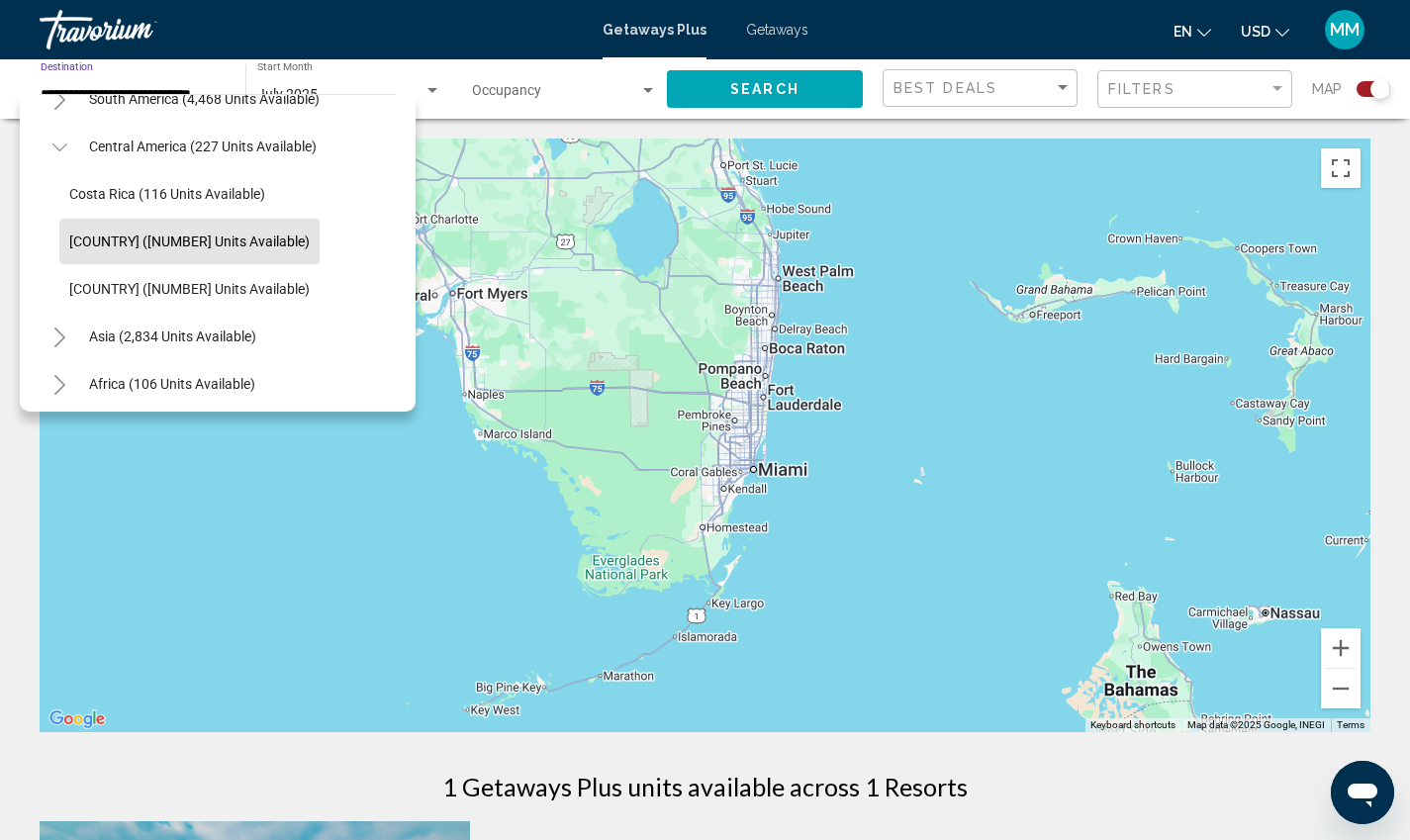 click on "**********" at bounding box center [133, 95] 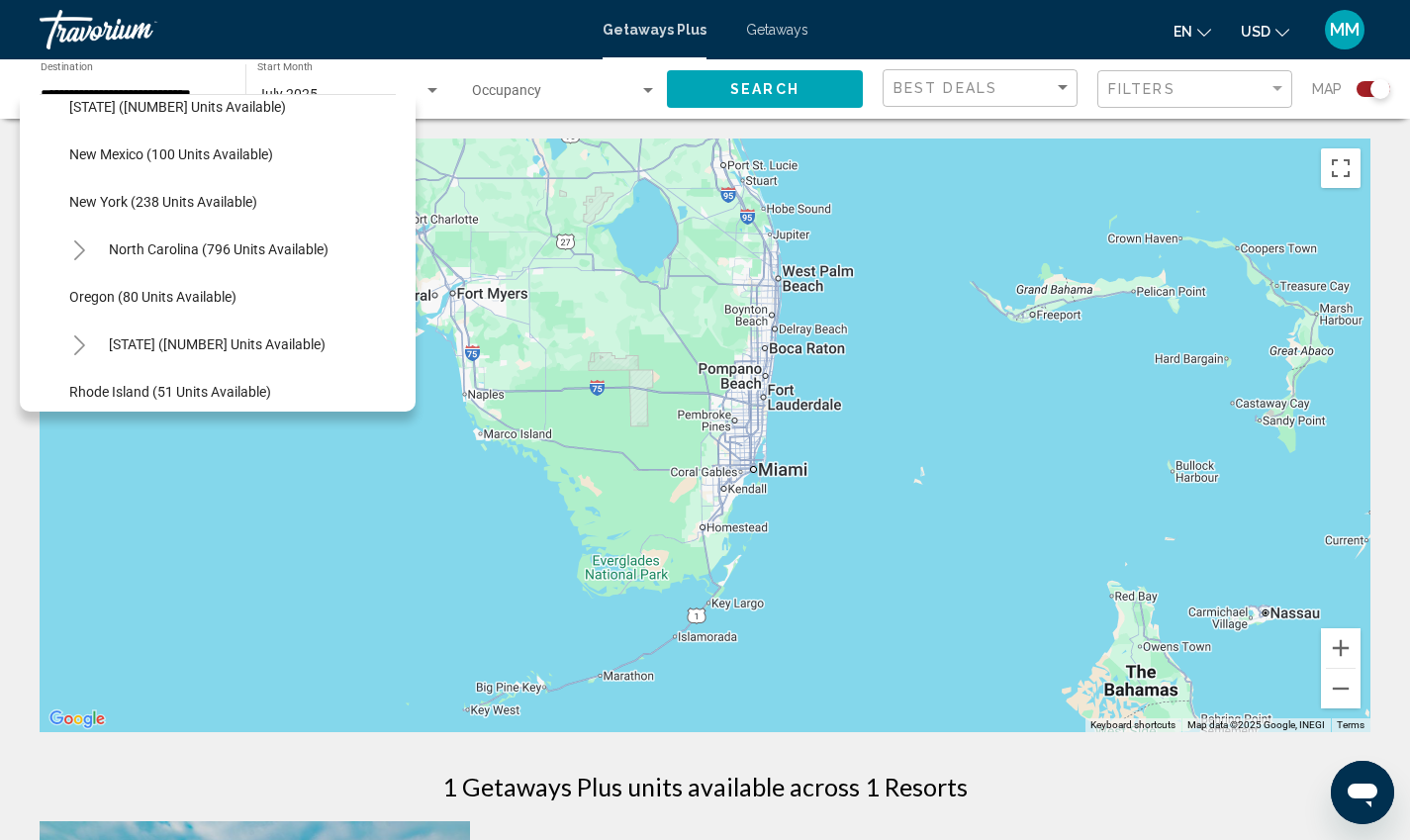 scroll, scrollTop: 1133, scrollLeft: 0, axis: vertical 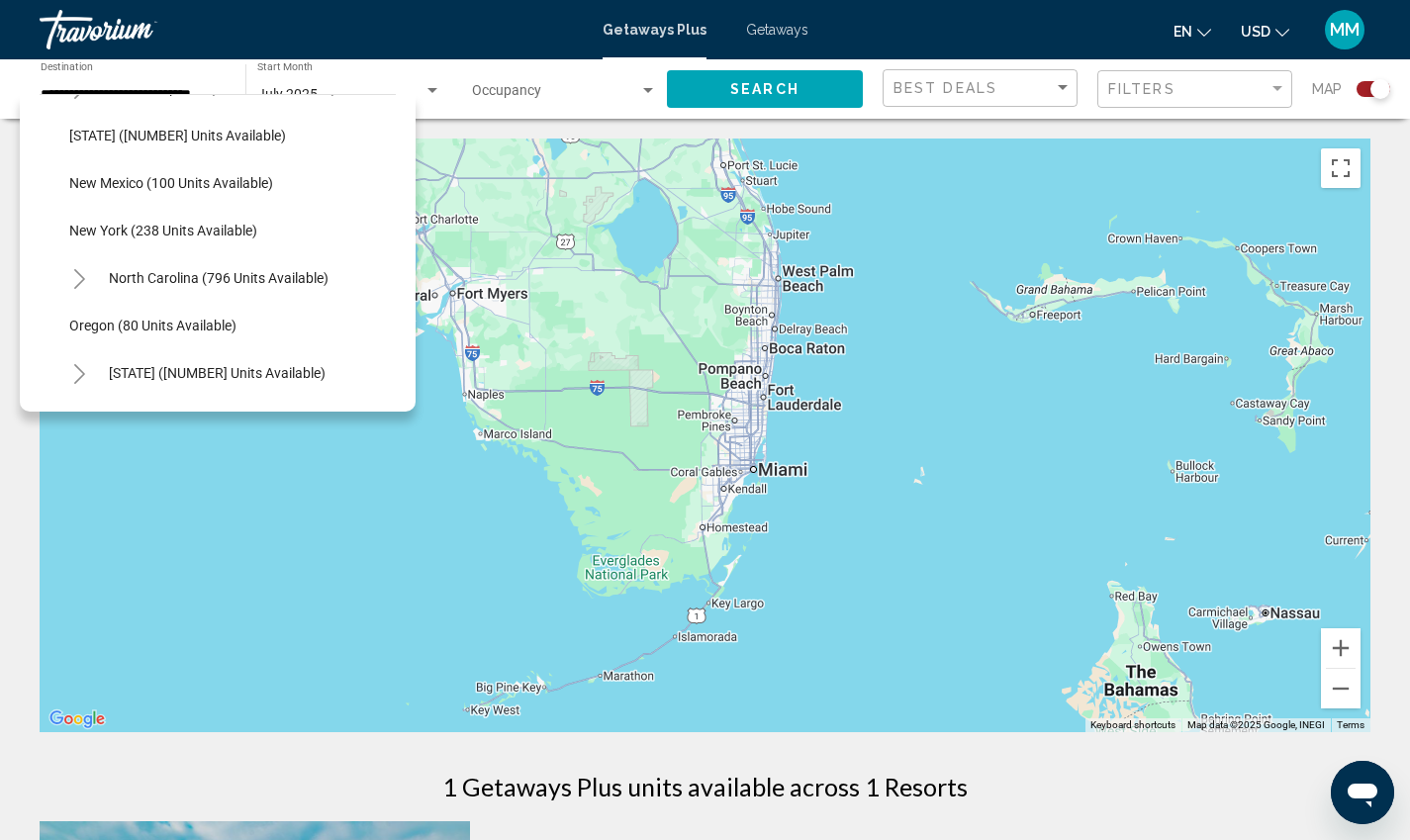 click at bounding box center [432, 90] 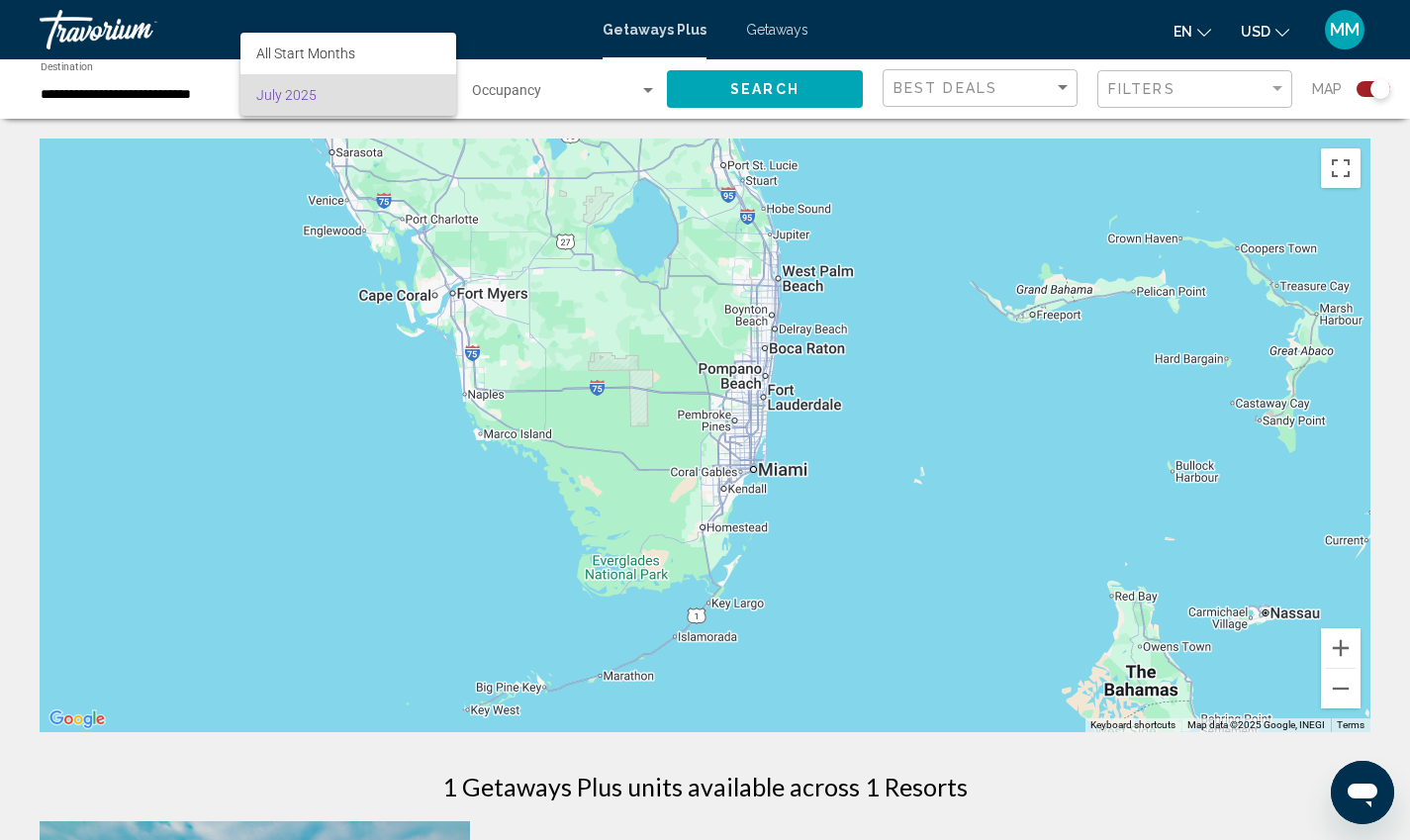 click at bounding box center (705, 420) 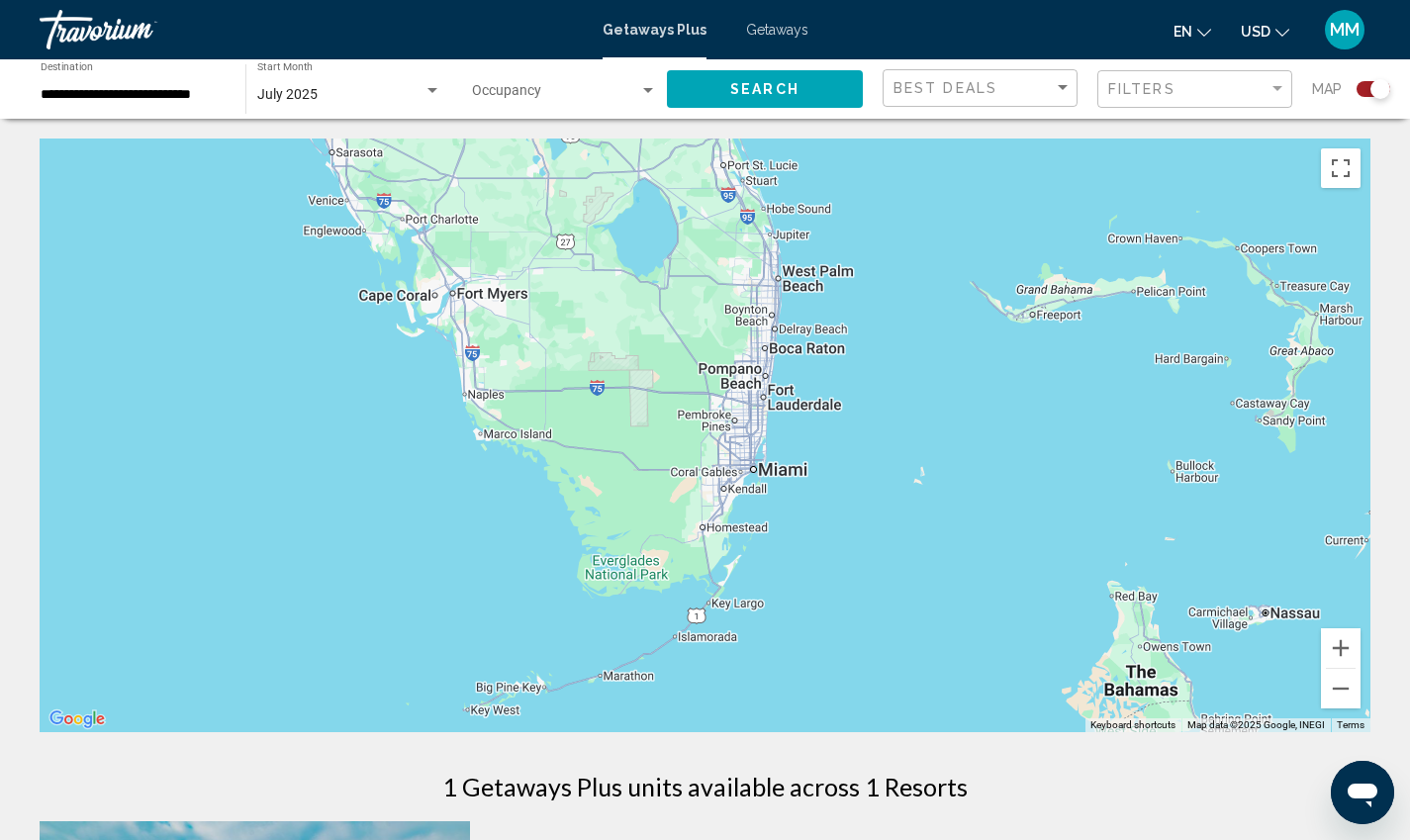 click on "**********" at bounding box center [133, 95] 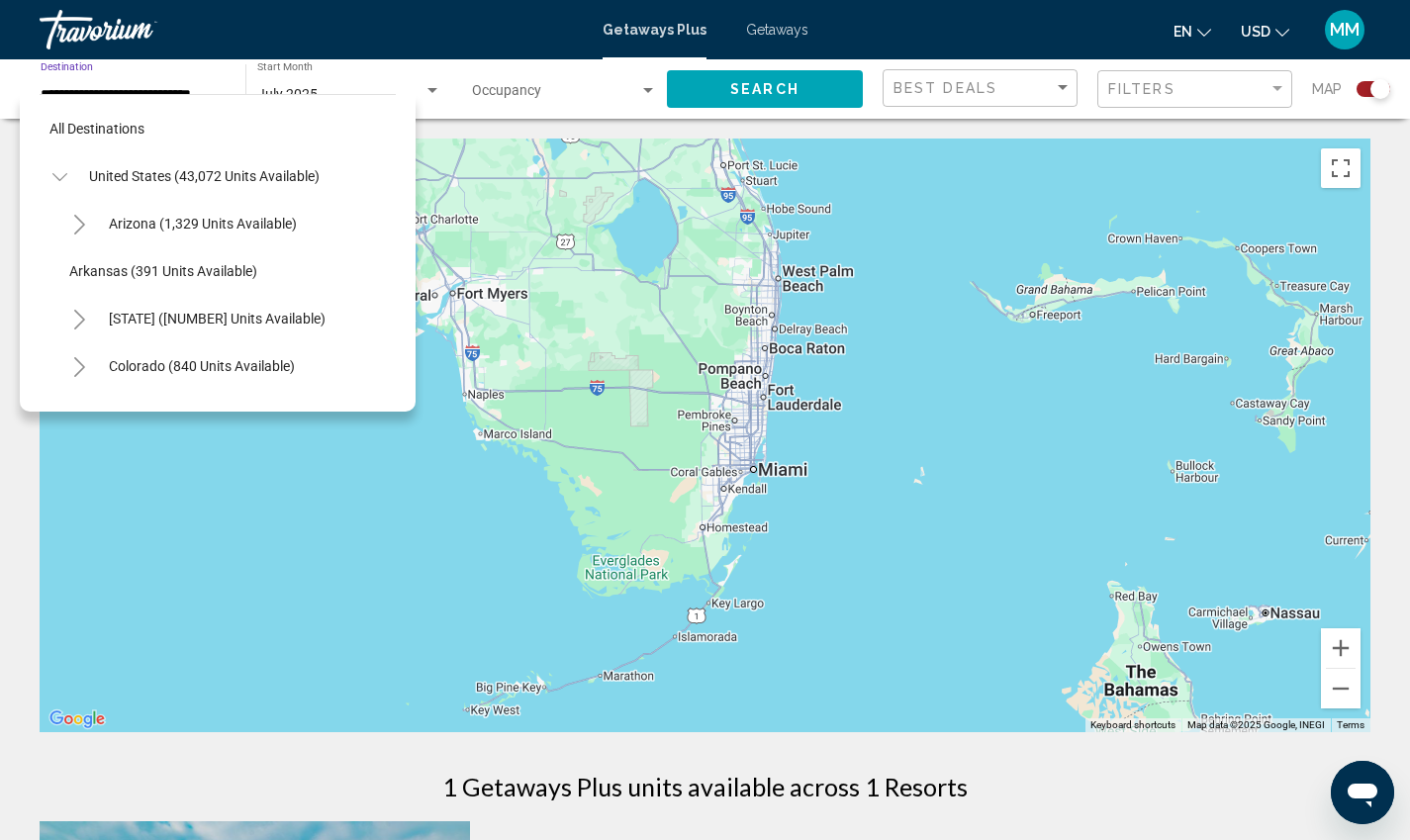 scroll, scrollTop: 2594, scrollLeft: 0, axis: vertical 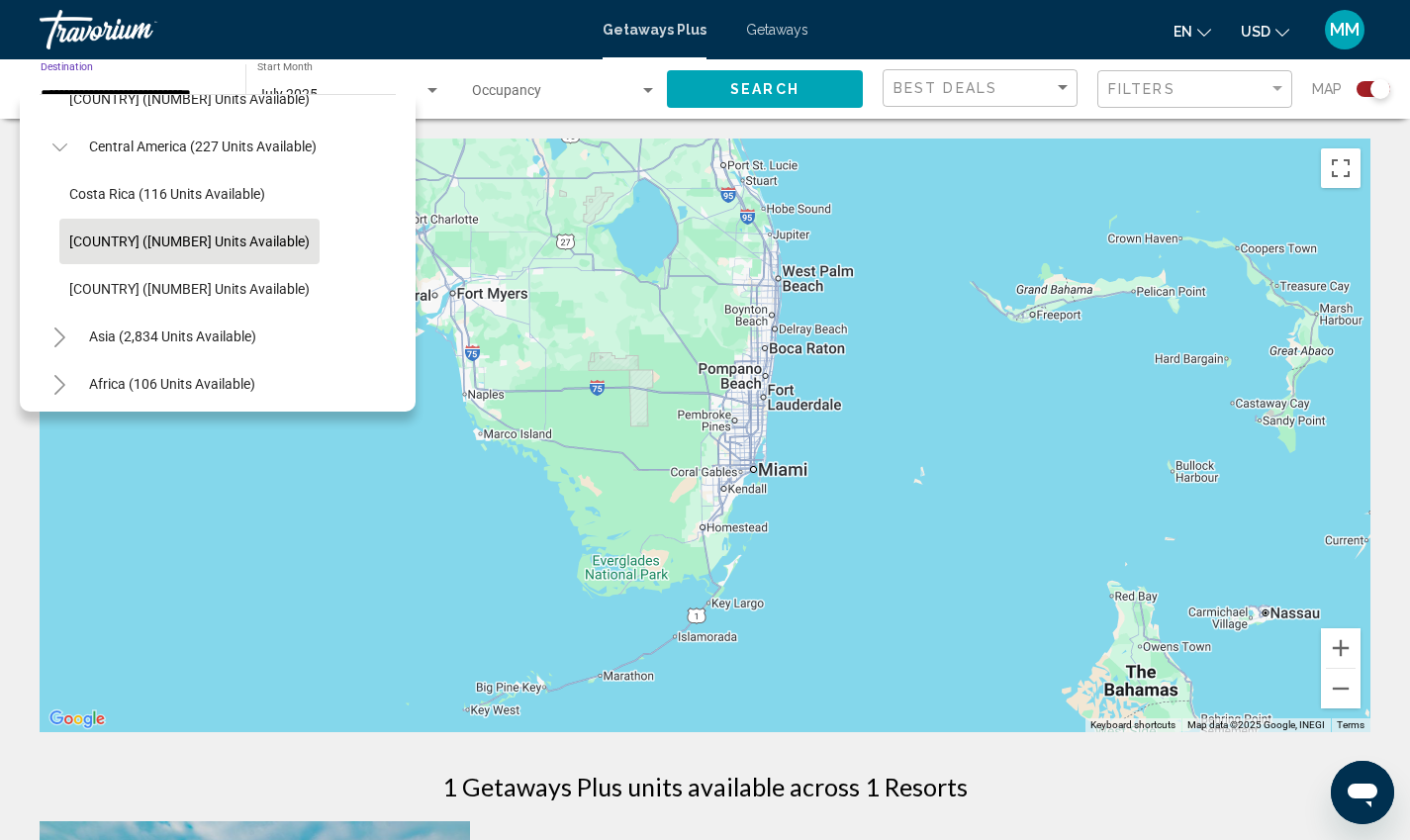 click on "To navigate, press the arrow keys." at bounding box center (705, 435) 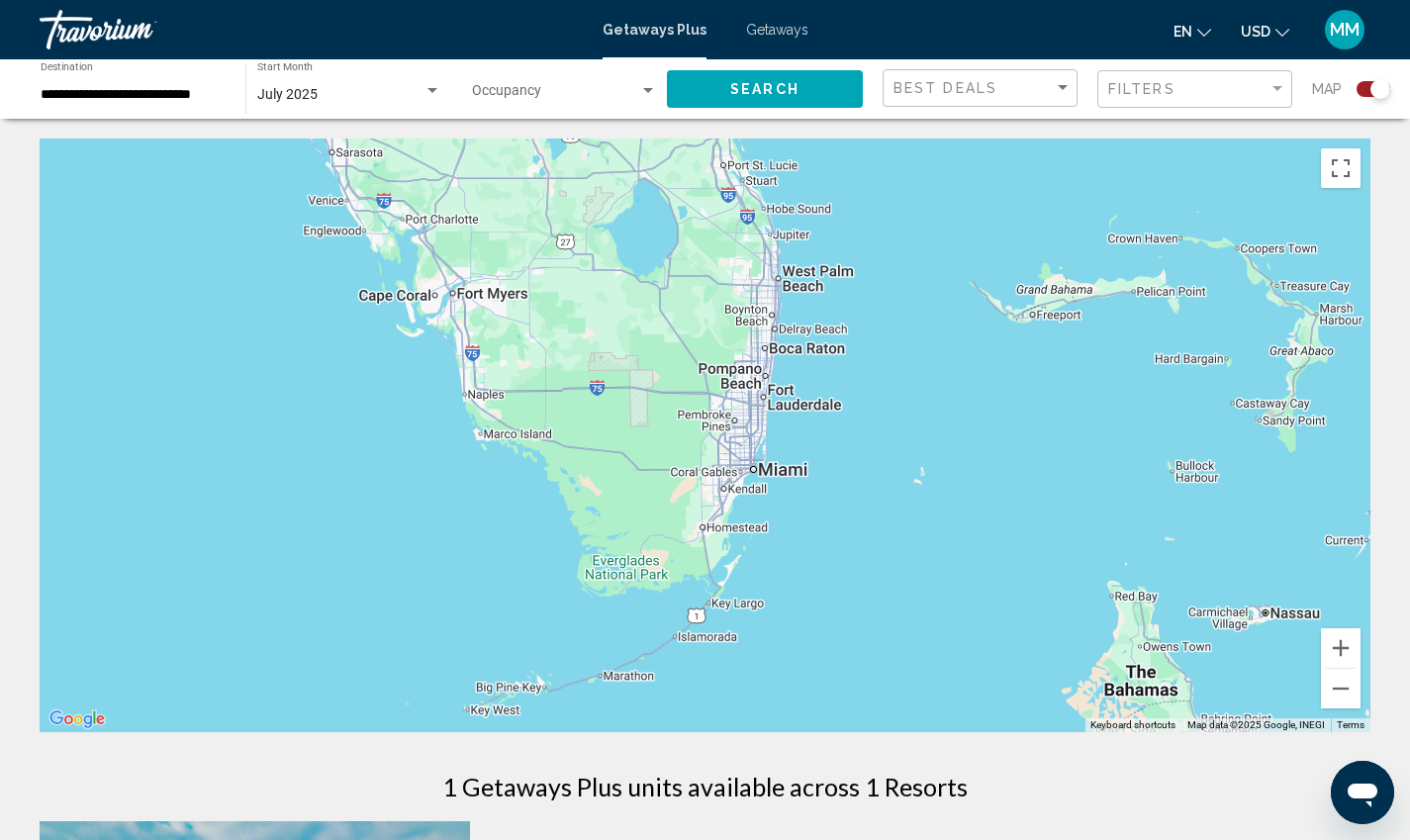 click on "To navigate, press the arrow keys." at bounding box center [705, 435] 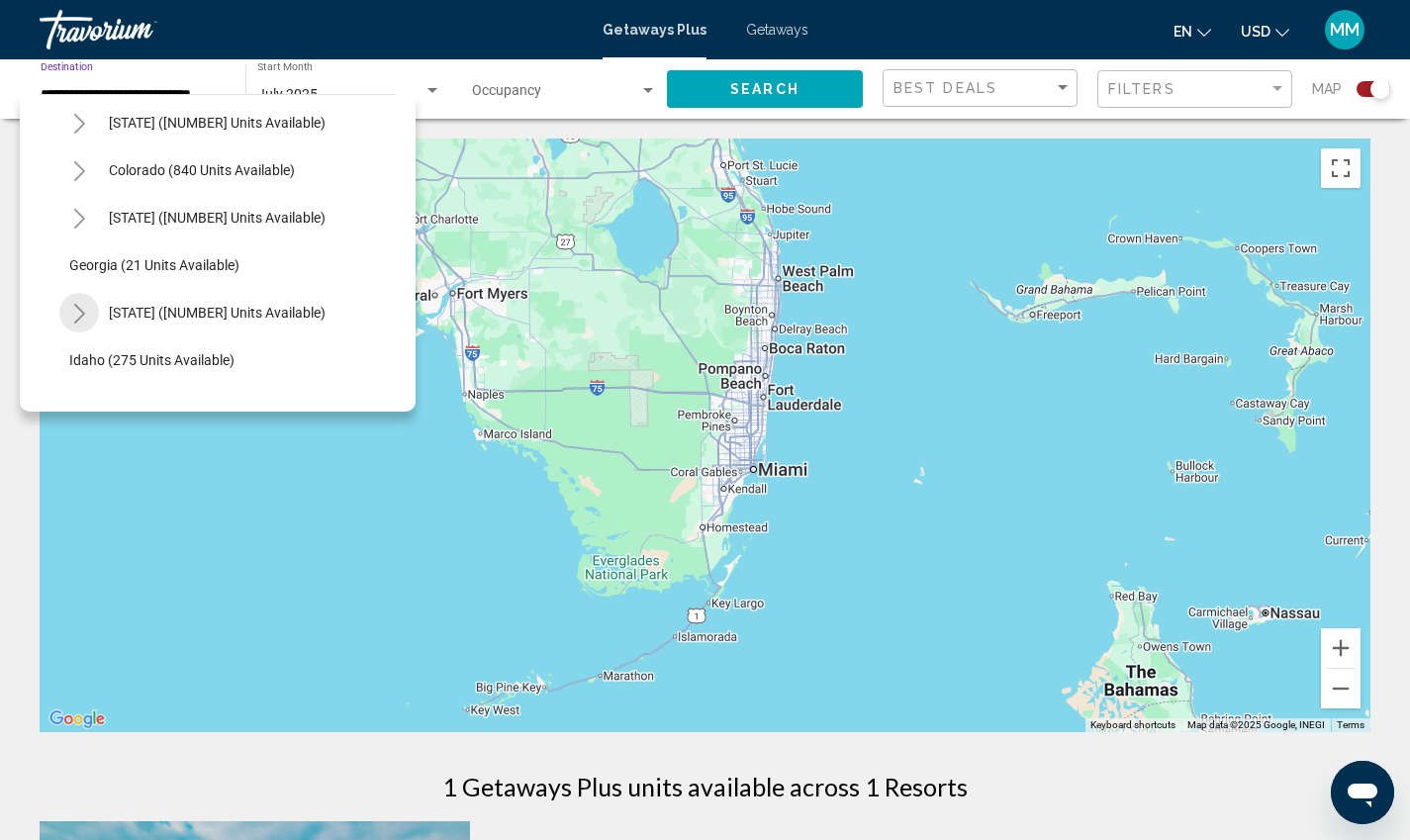 scroll, scrollTop: 175, scrollLeft: 0, axis: vertical 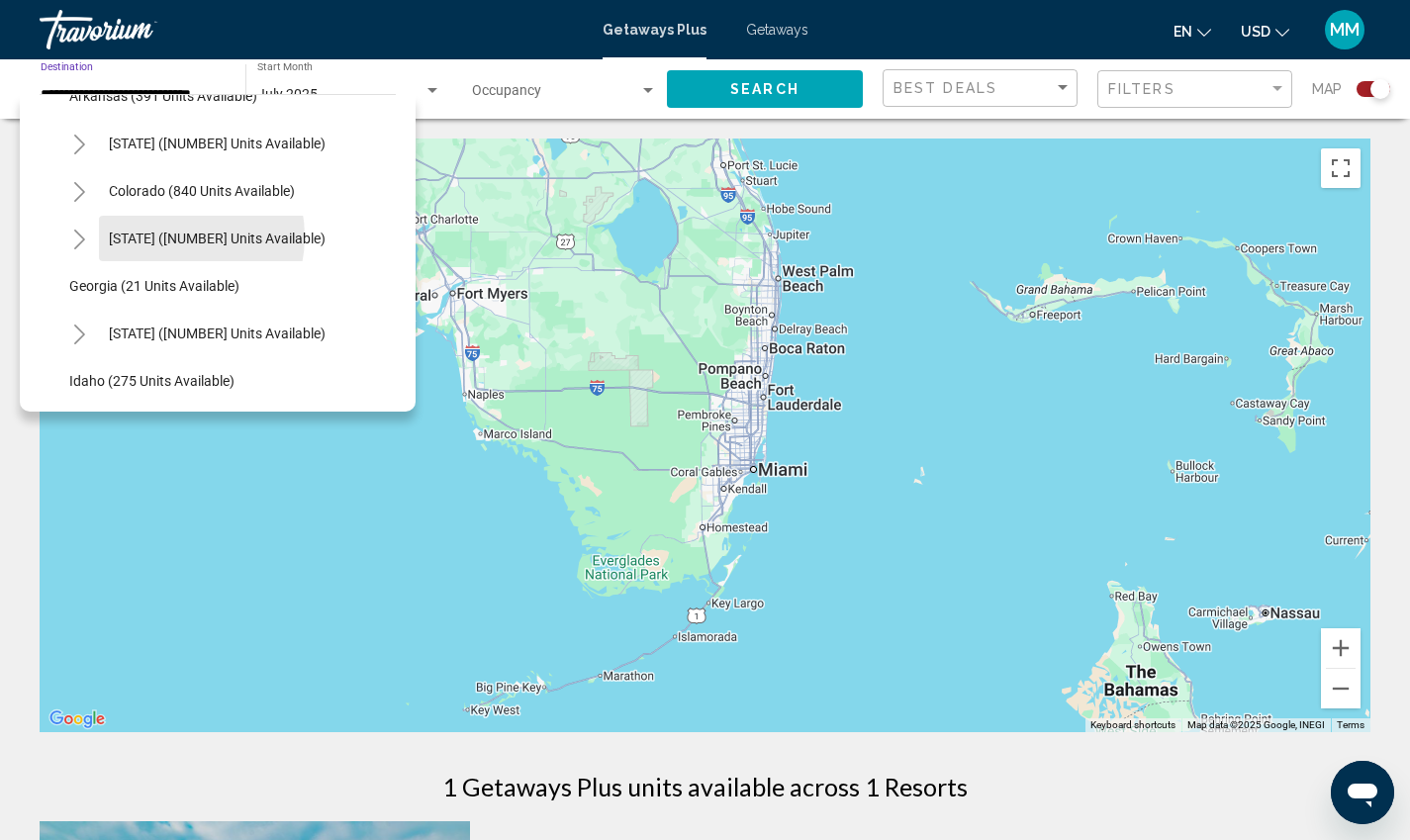 click on "[STATE] ([NUMBER] units available)" at bounding box center [203, 48] 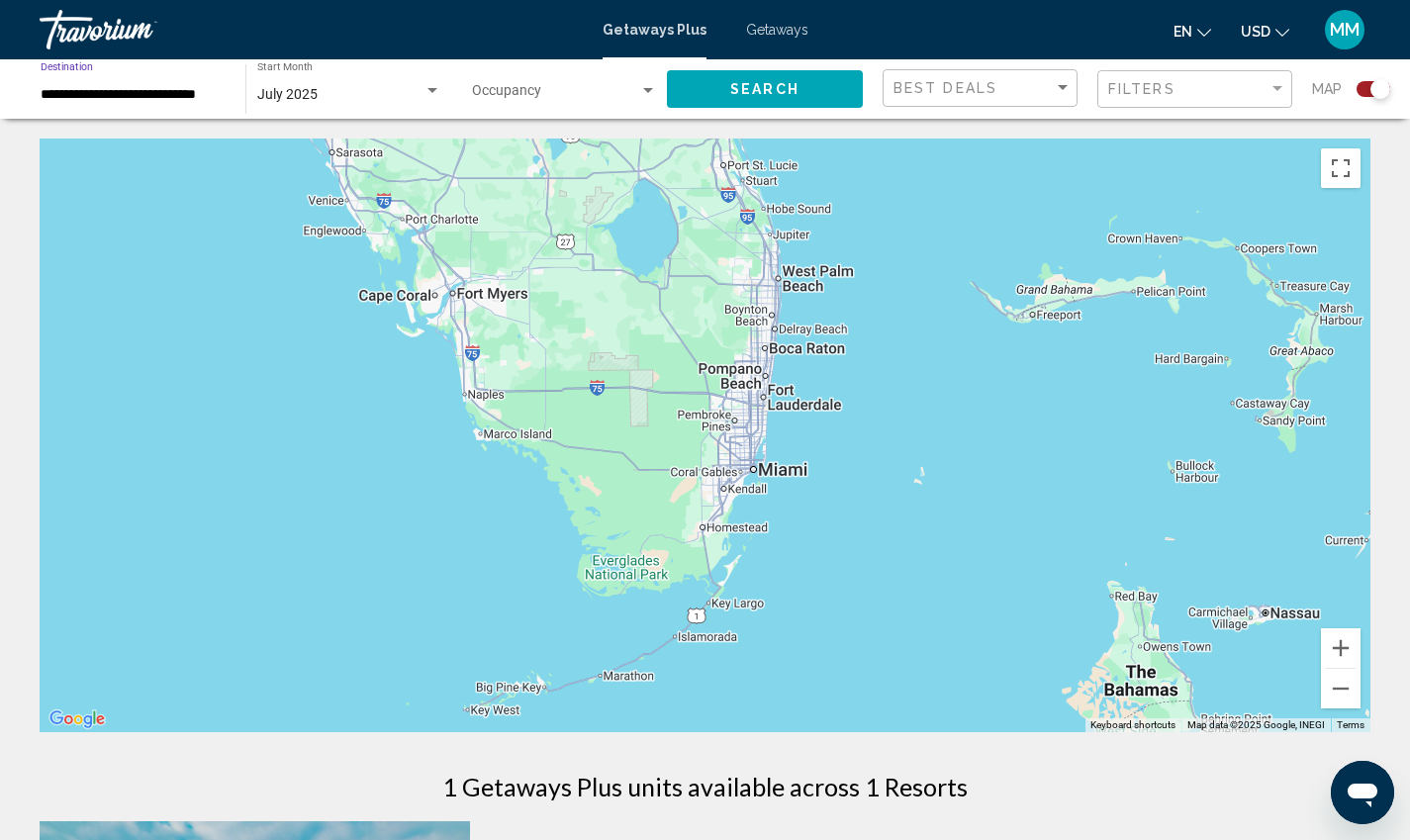 click on "Search" at bounding box center (765, 90) 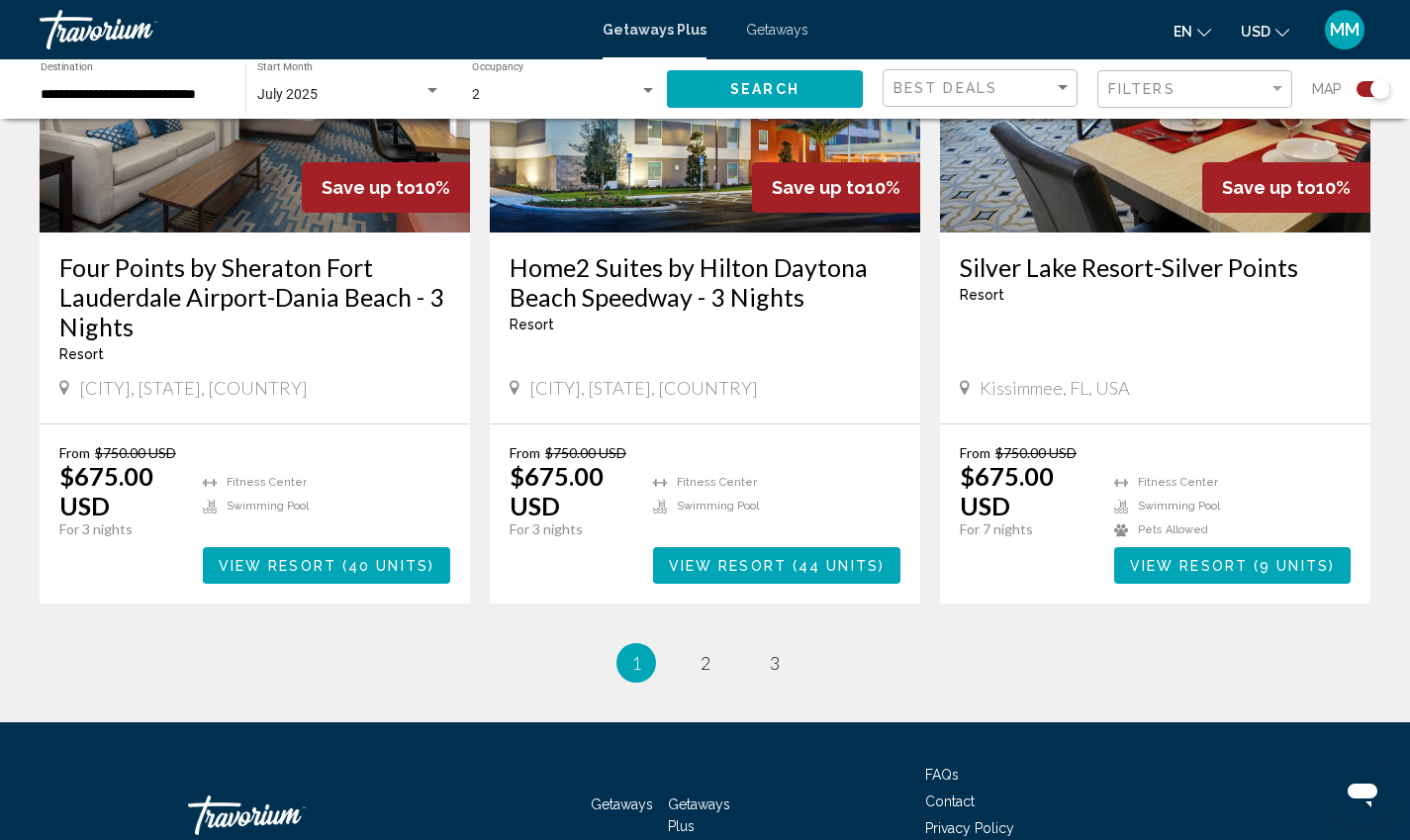 scroll, scrollTop: 3104, scrollLeft: 0, axis: vertical 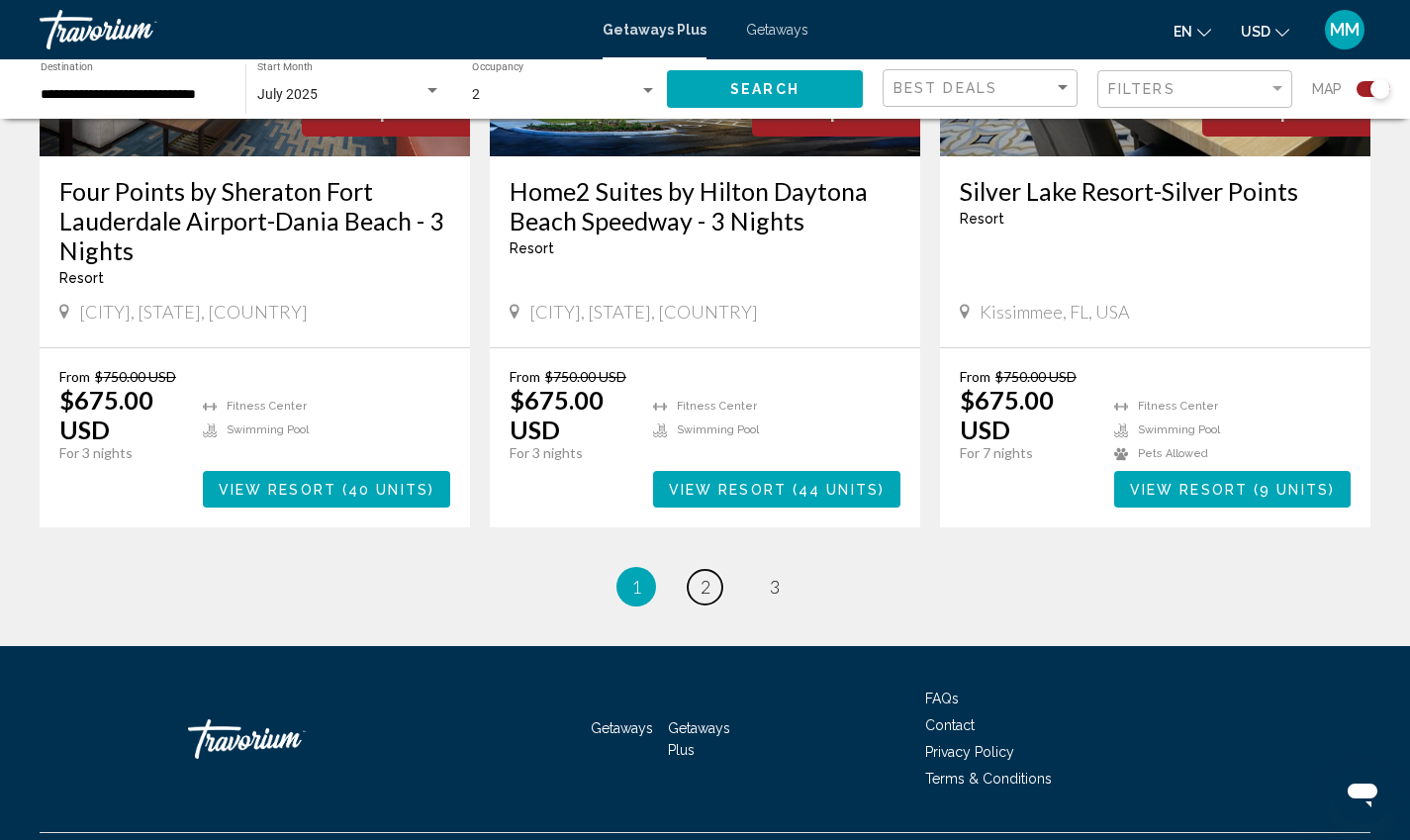 click on "2" at bounding box center [705, 587] 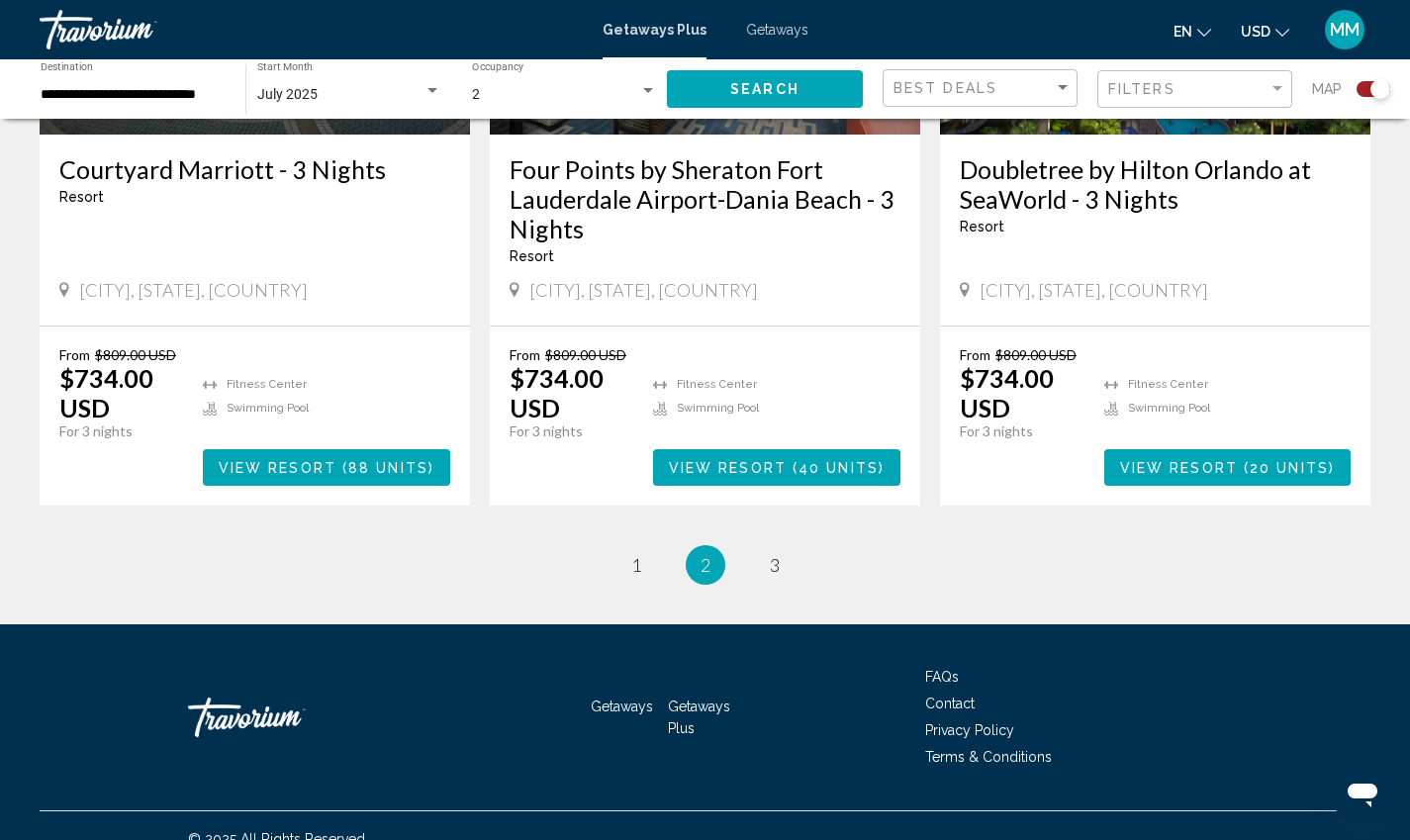 scroll, scrollTop: 3107, scrollLeft: 0, axis: vertical 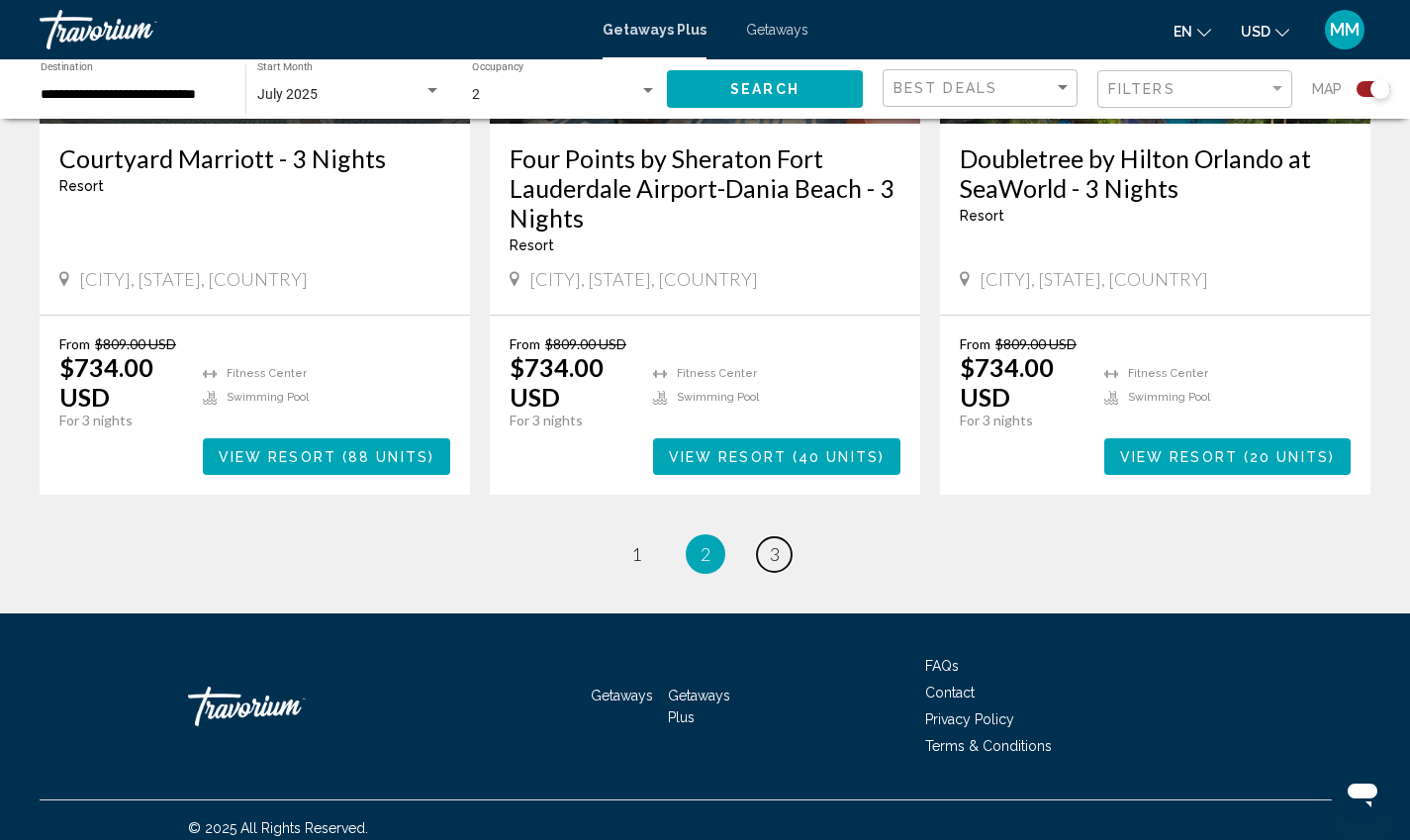 click on "page  3" at bounding box center [635, 554] 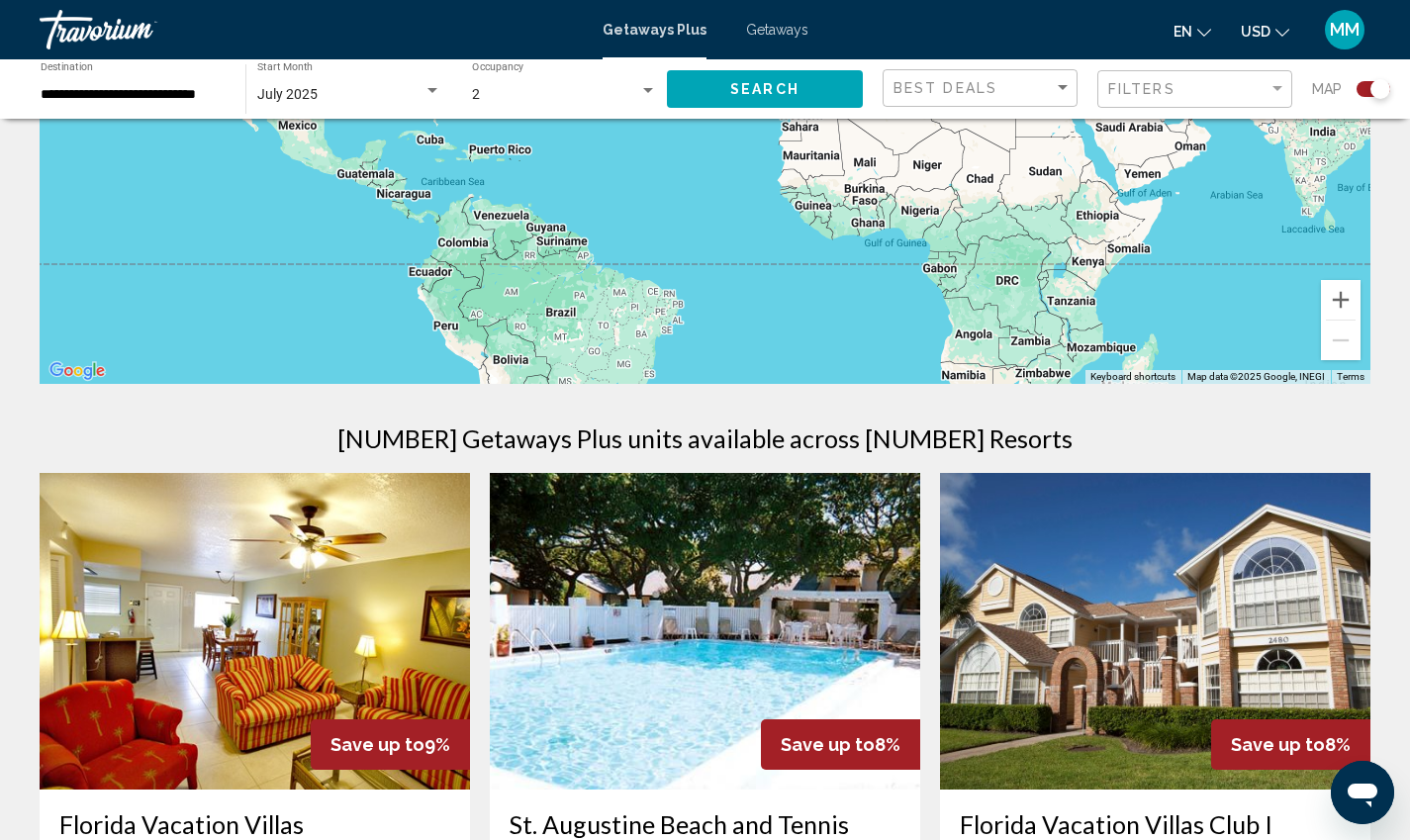 scroll, scrollTop: 348, scrollLeft: 0, axis: vertical 